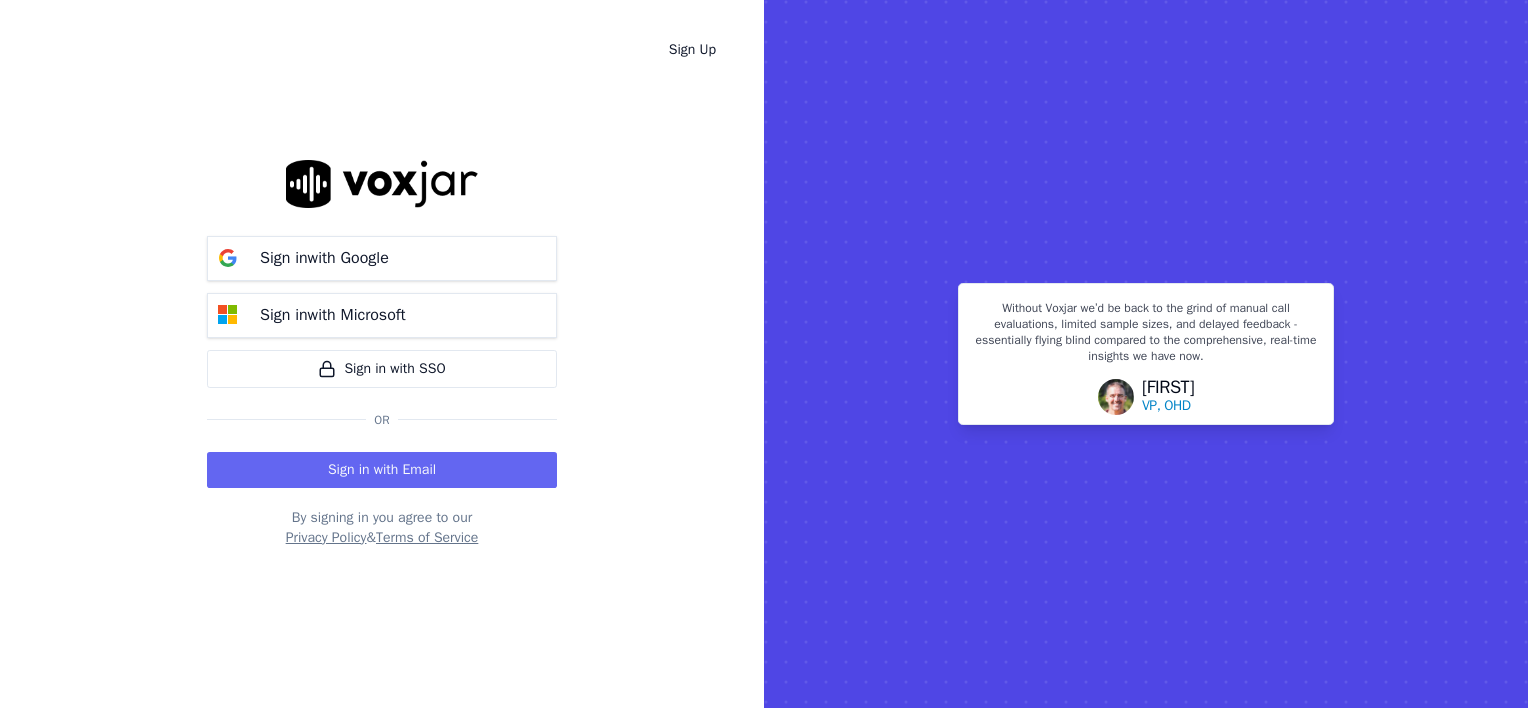 scroll, scrollTop: 0, scrollLeft: 0, axis: both 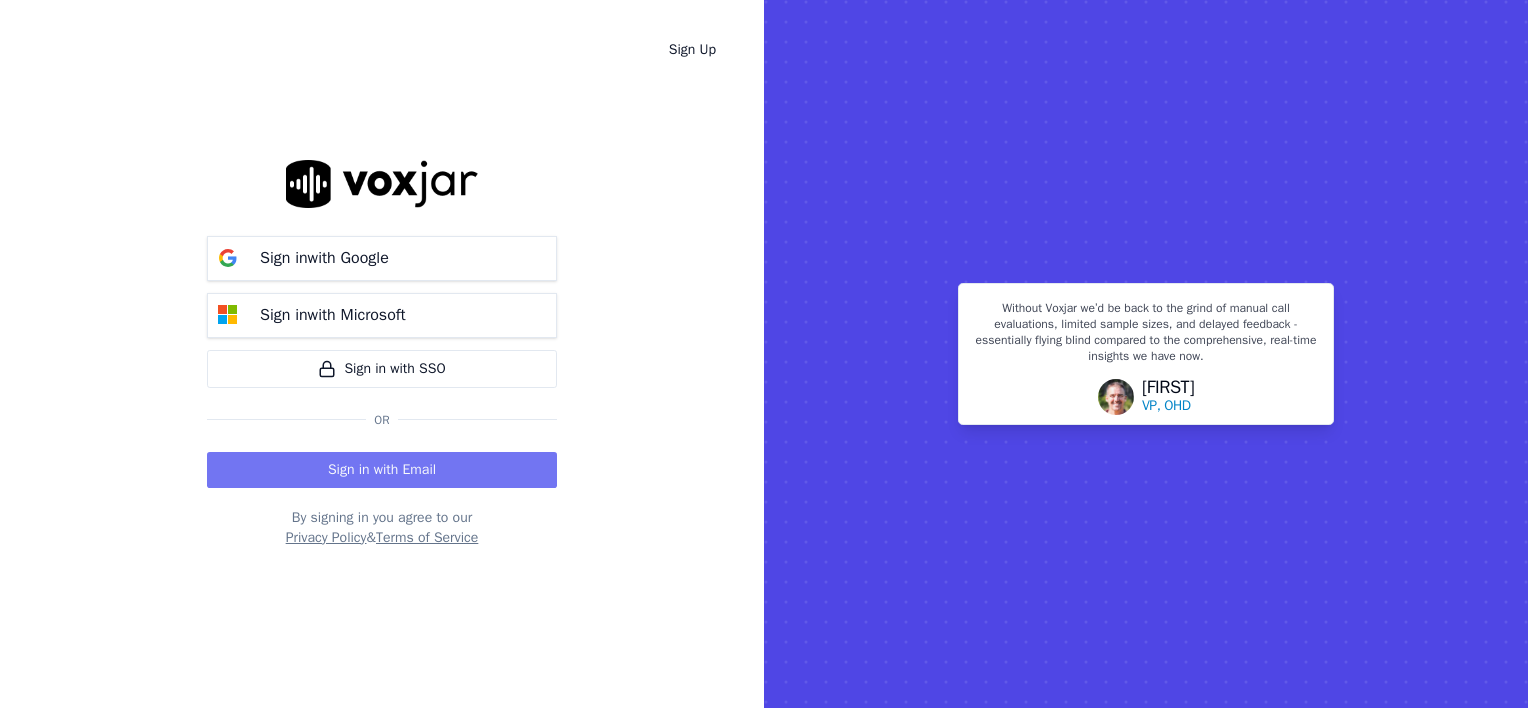 click on "Sign in with Email" at bounding box center (382, 470) 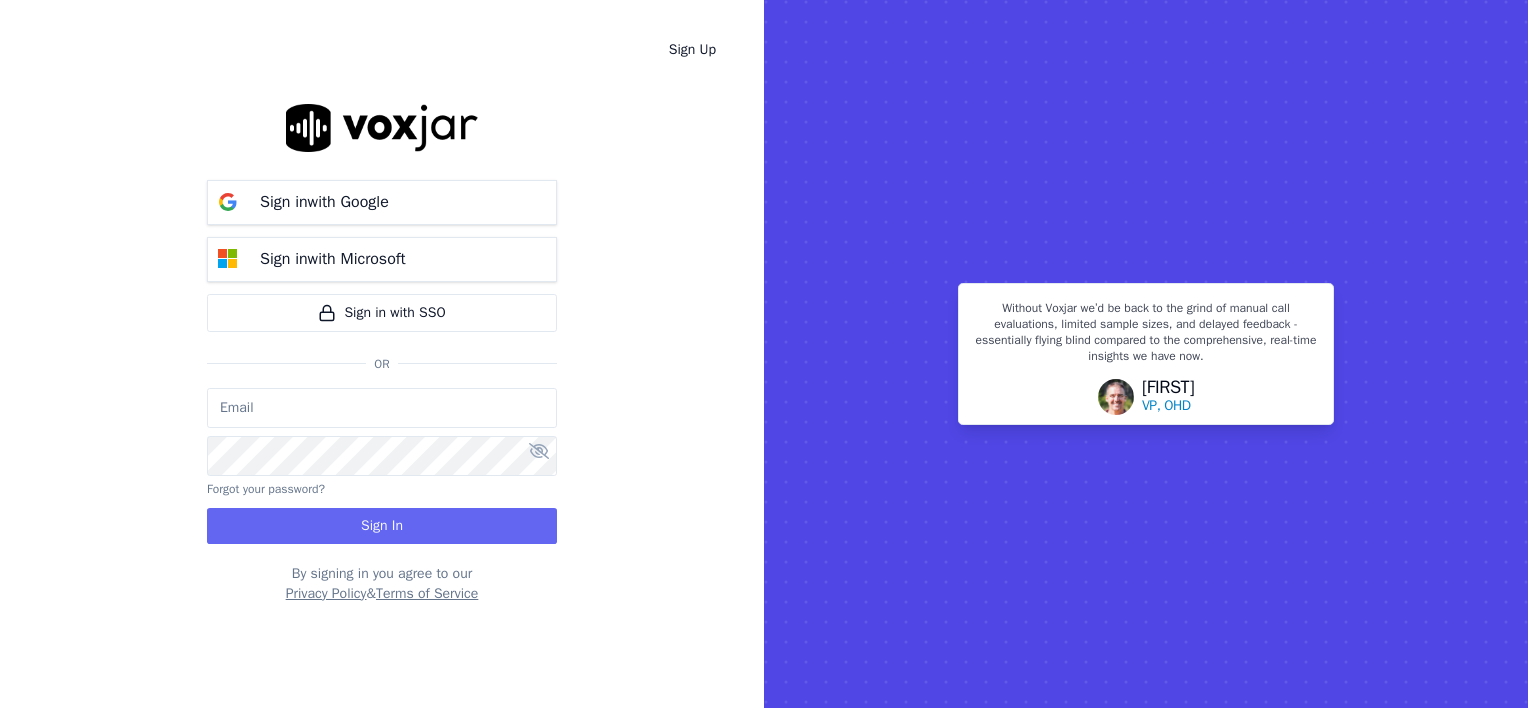 type on "[EMAIL]" 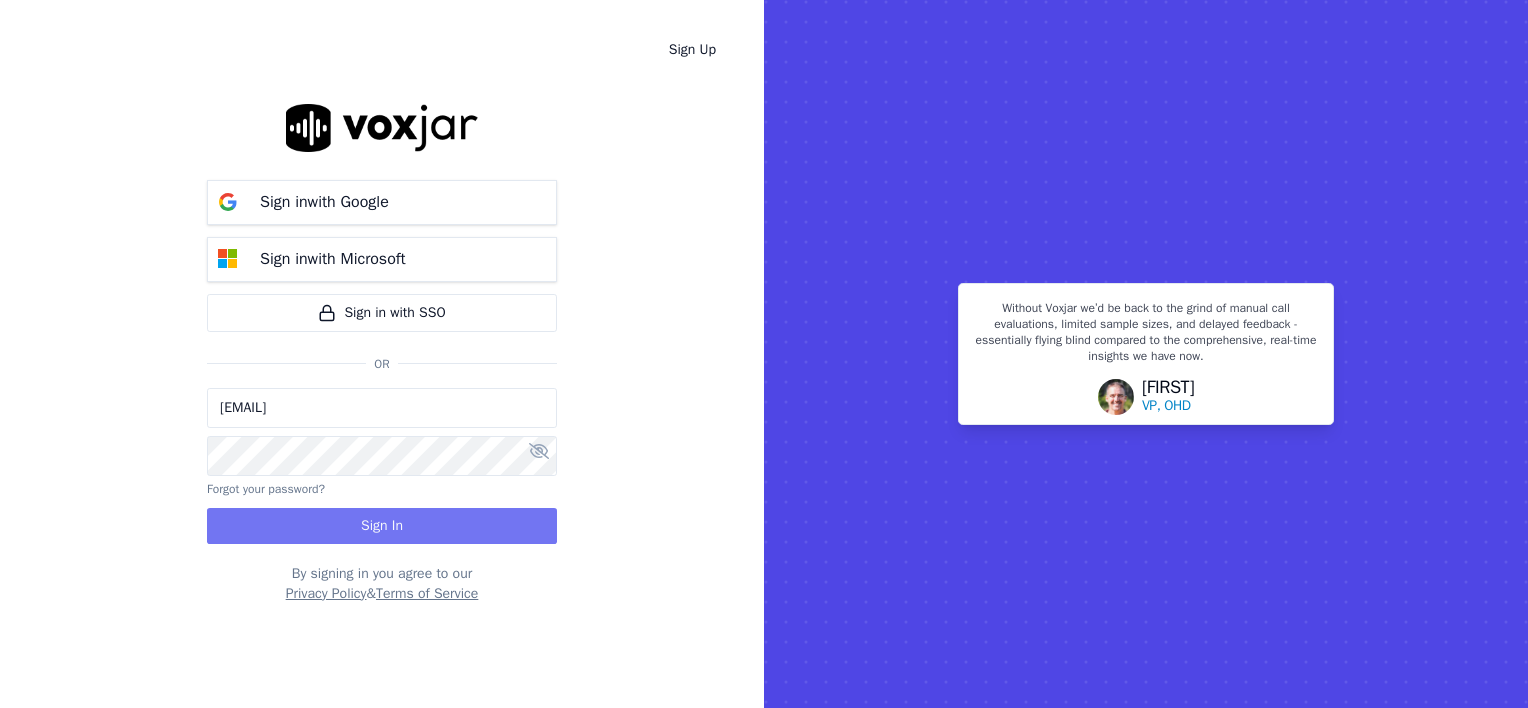 click on "Sign In" at bounding box center [382, 526] 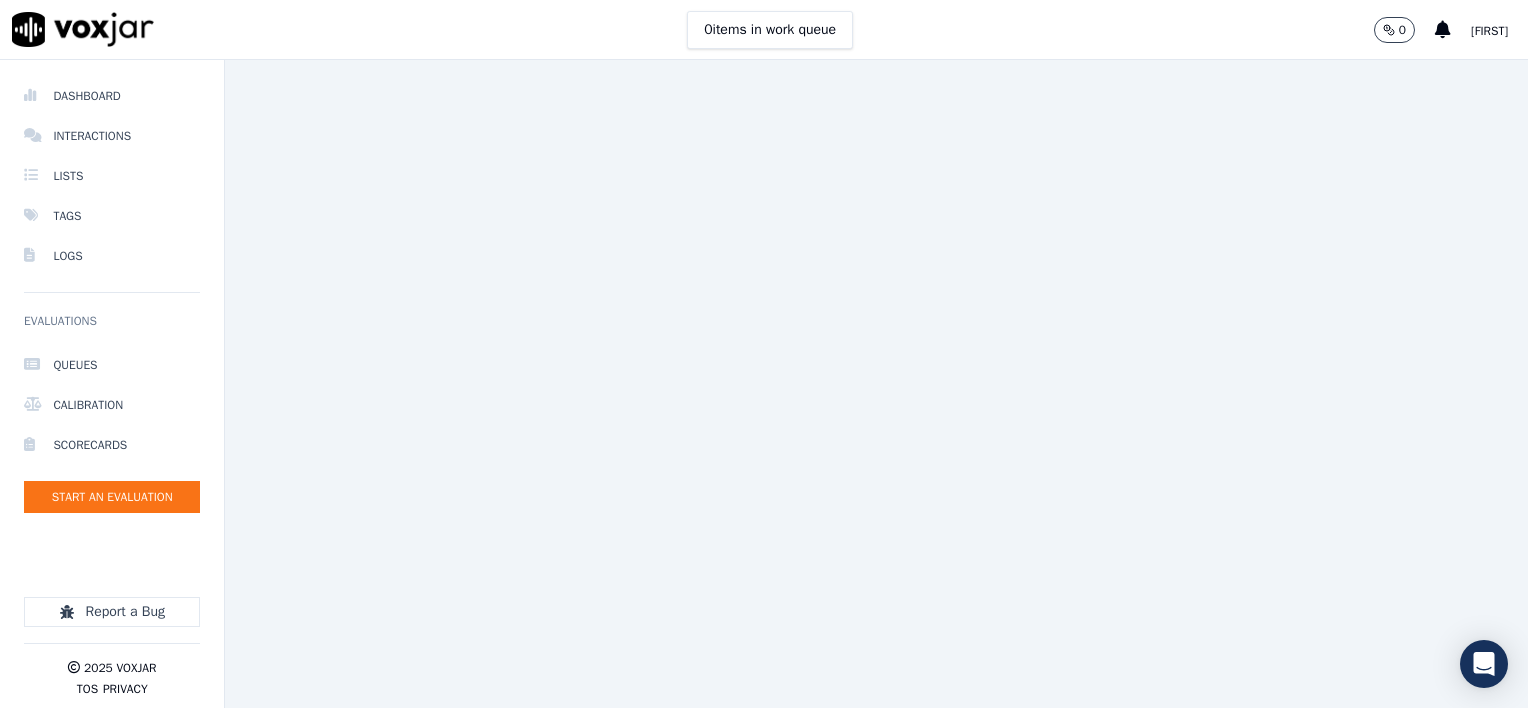 scroll, scrollTop: 0, scrollLeft: 0, axis: both 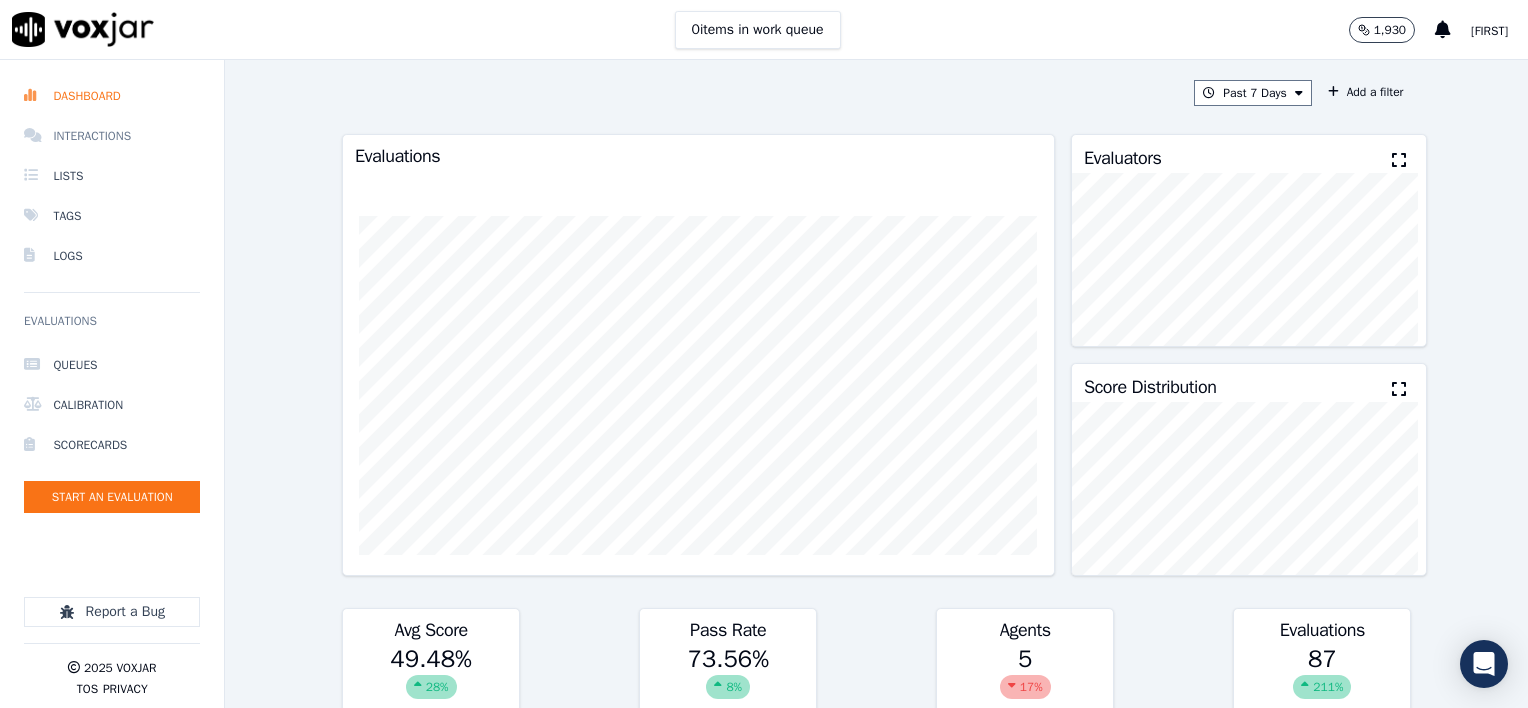 click on "Interactions" at bounding box center [112, 136] 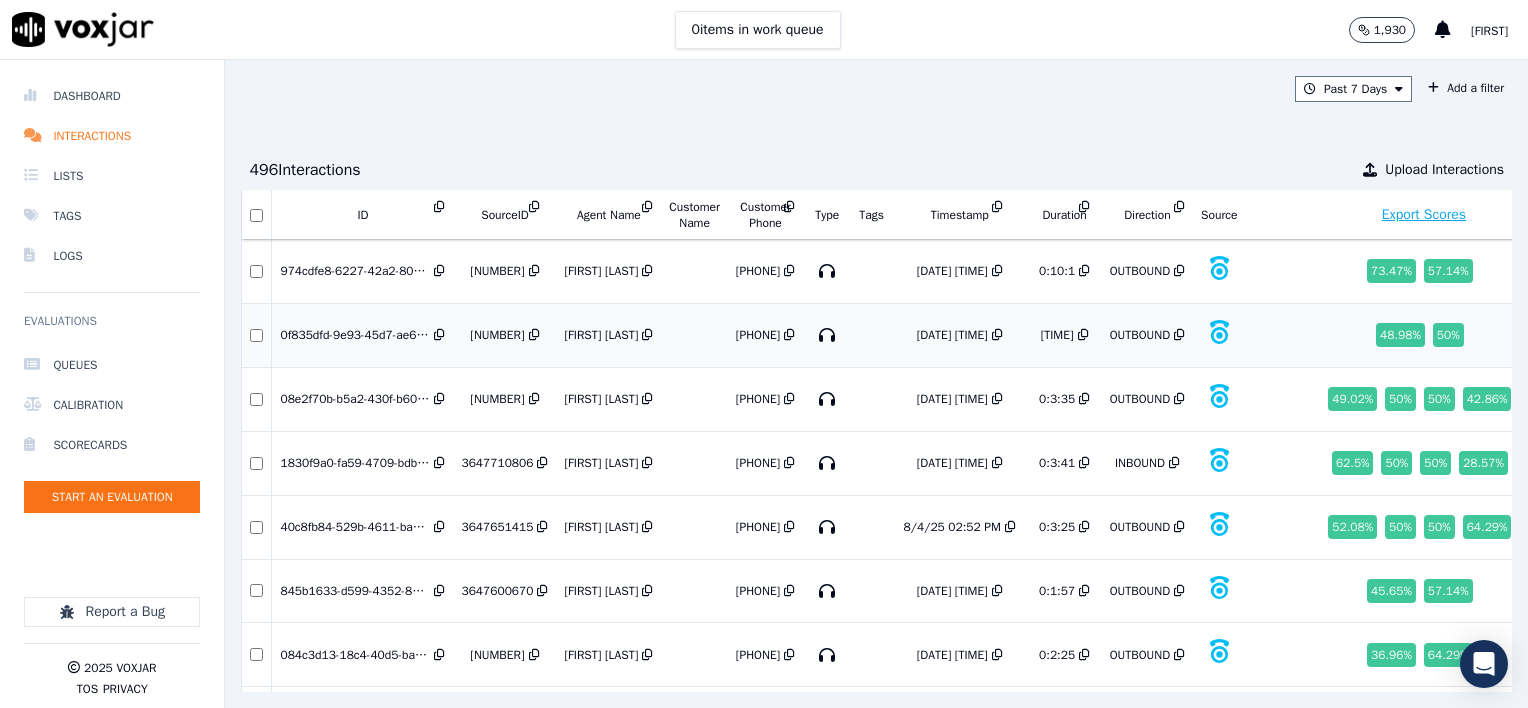 scroll, scrollTop: 1764, scrollLeft: 0, axis: vertical 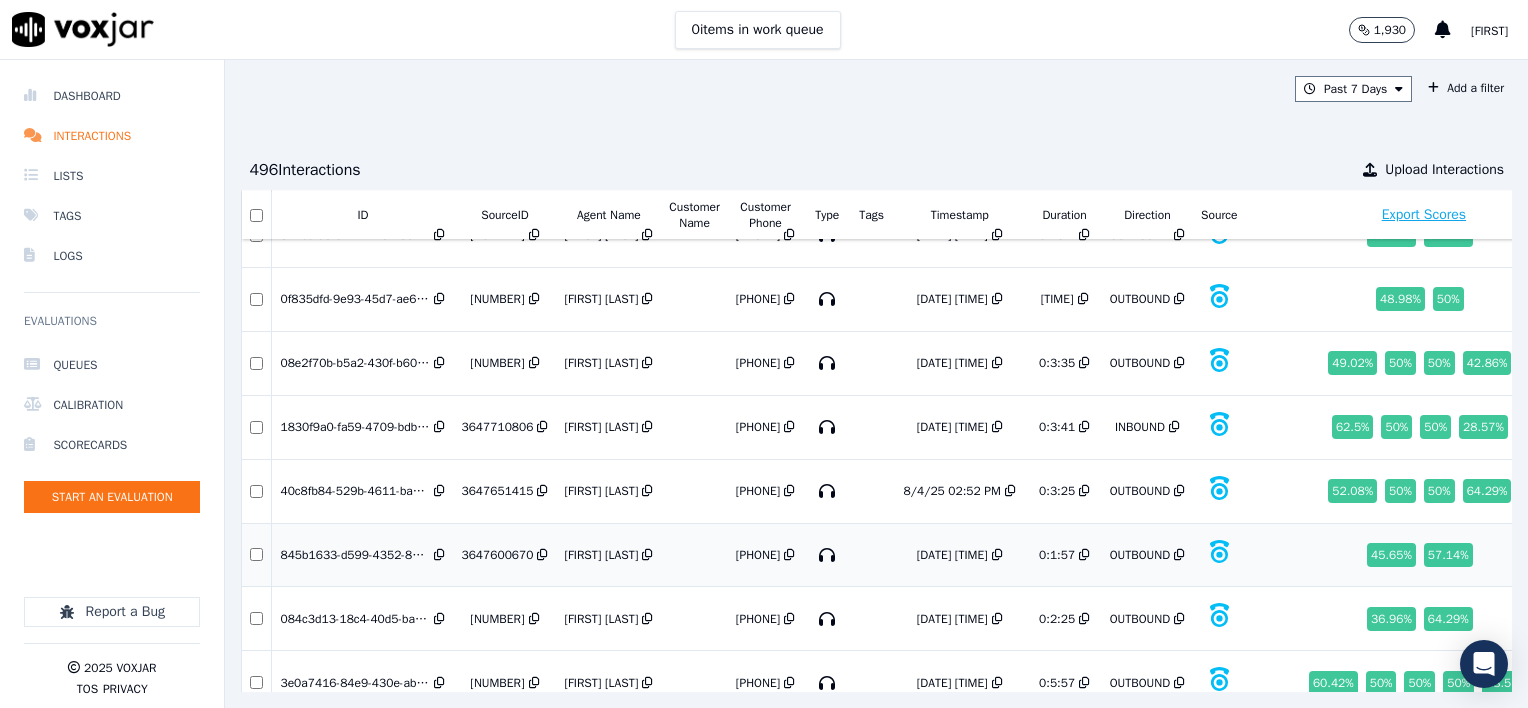 click on "[FIRST] [LAST]" at bounding box center (601, 555) 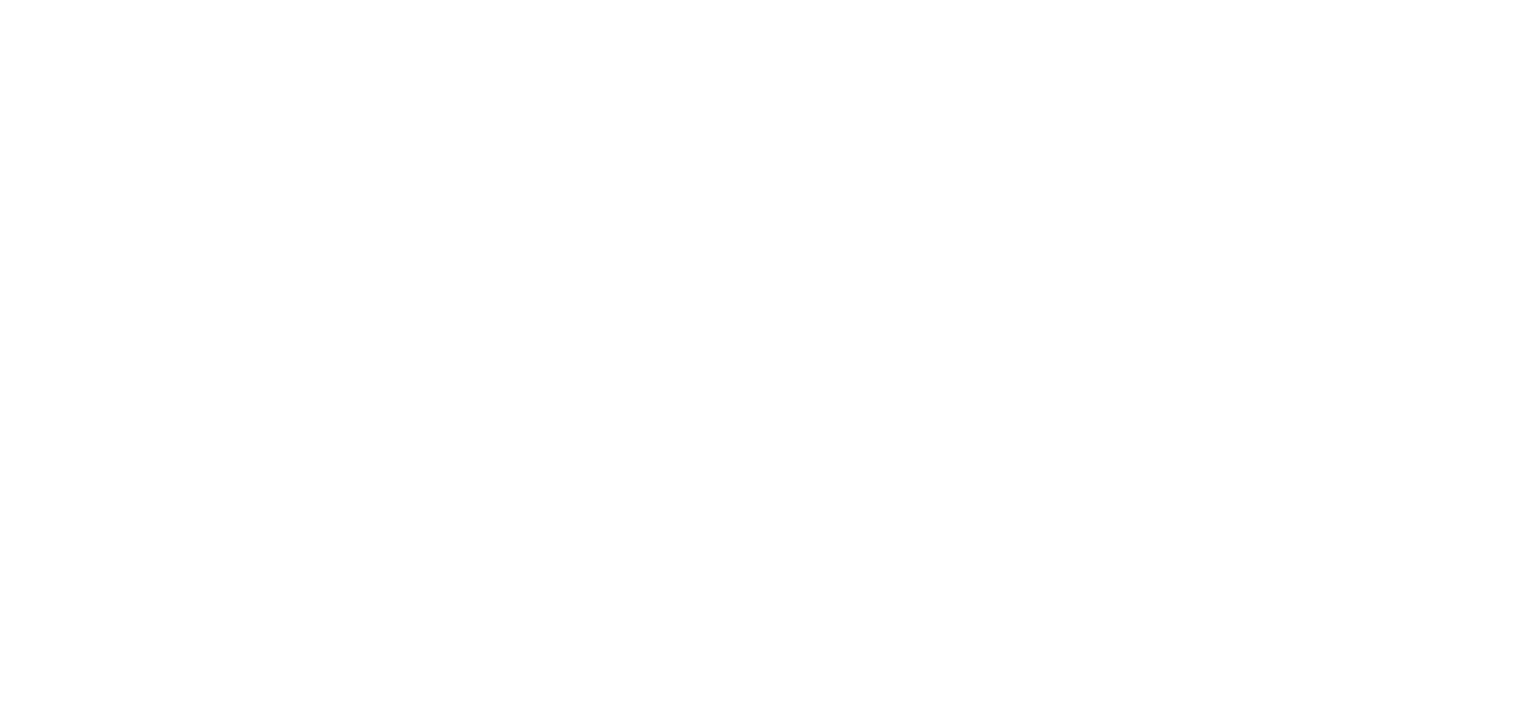 scroll, scrollTop: 0, scrollLeft: 0, axis: both 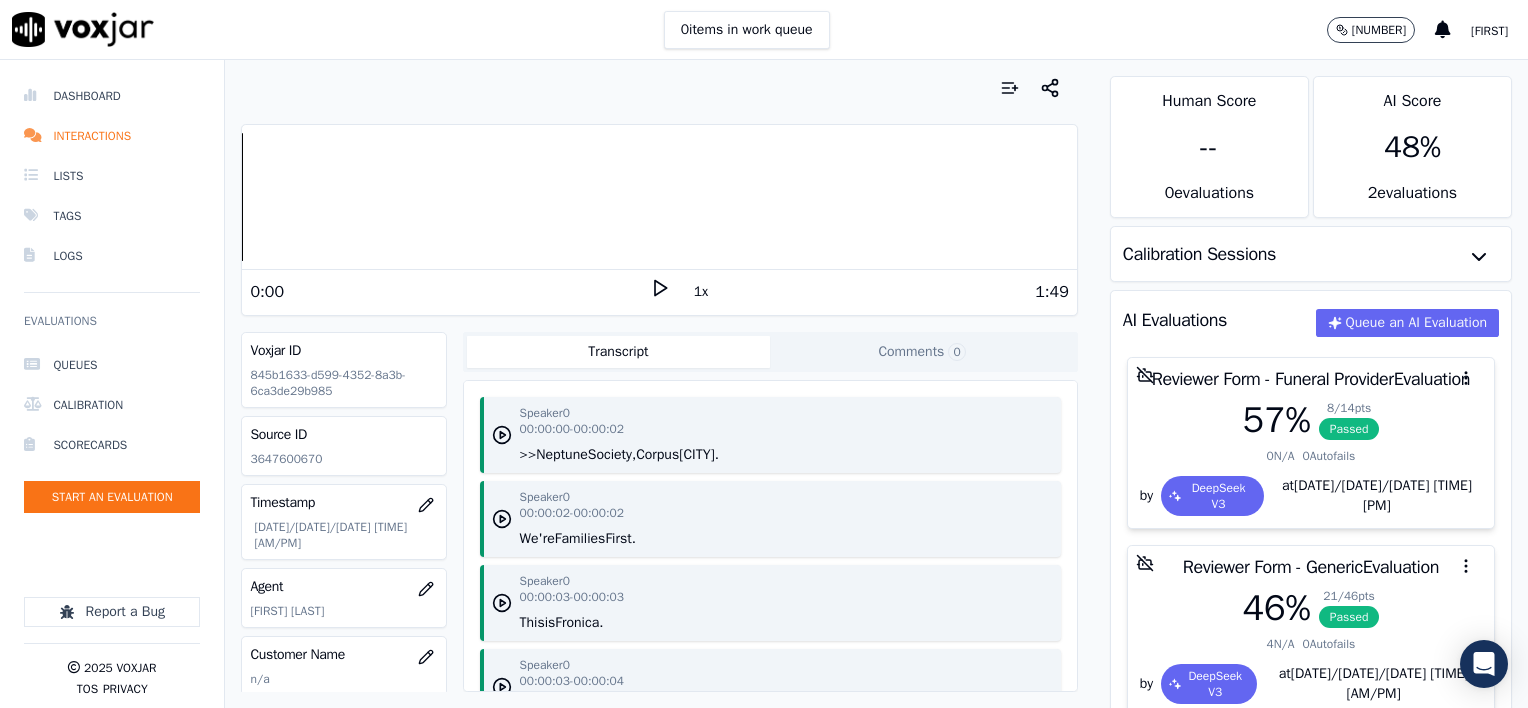 click 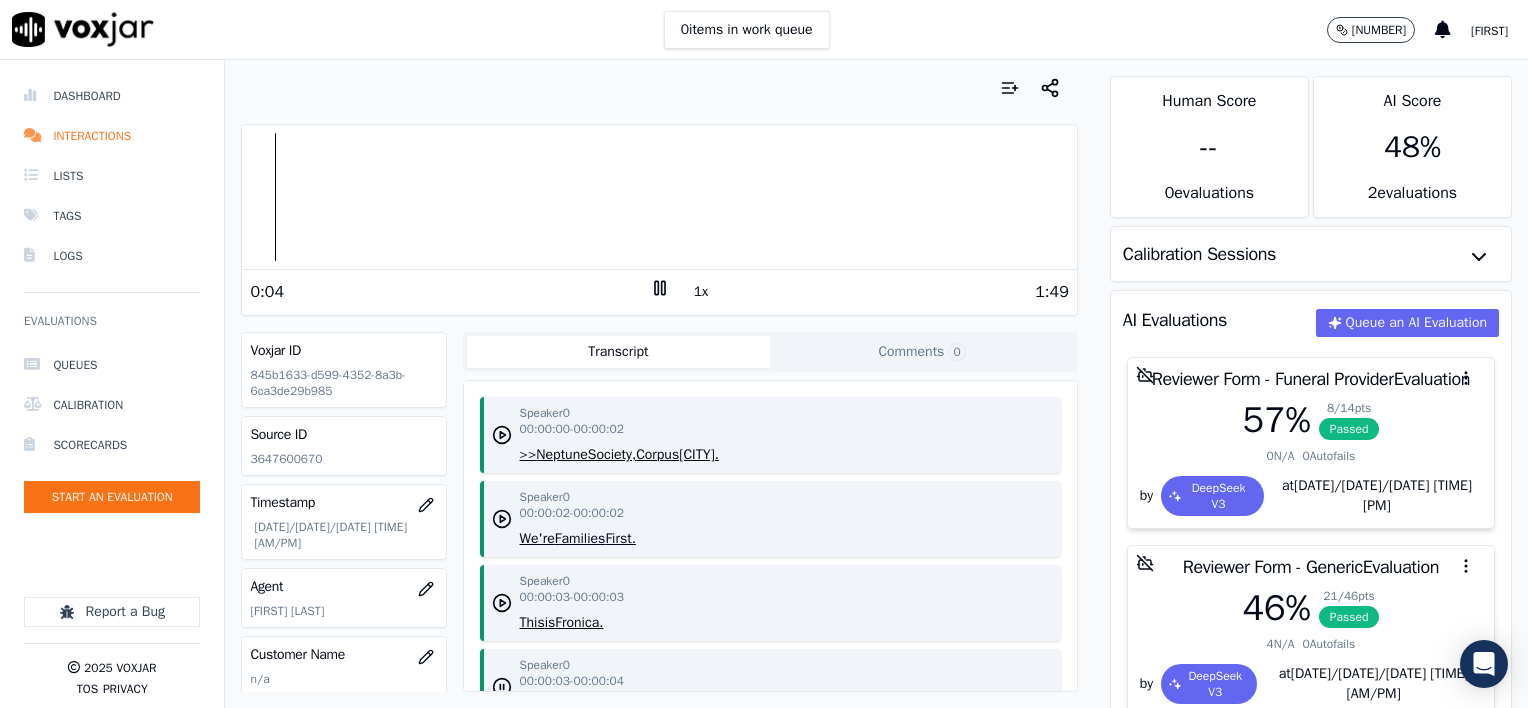 click on "1x" at bounding box center (701, 292) 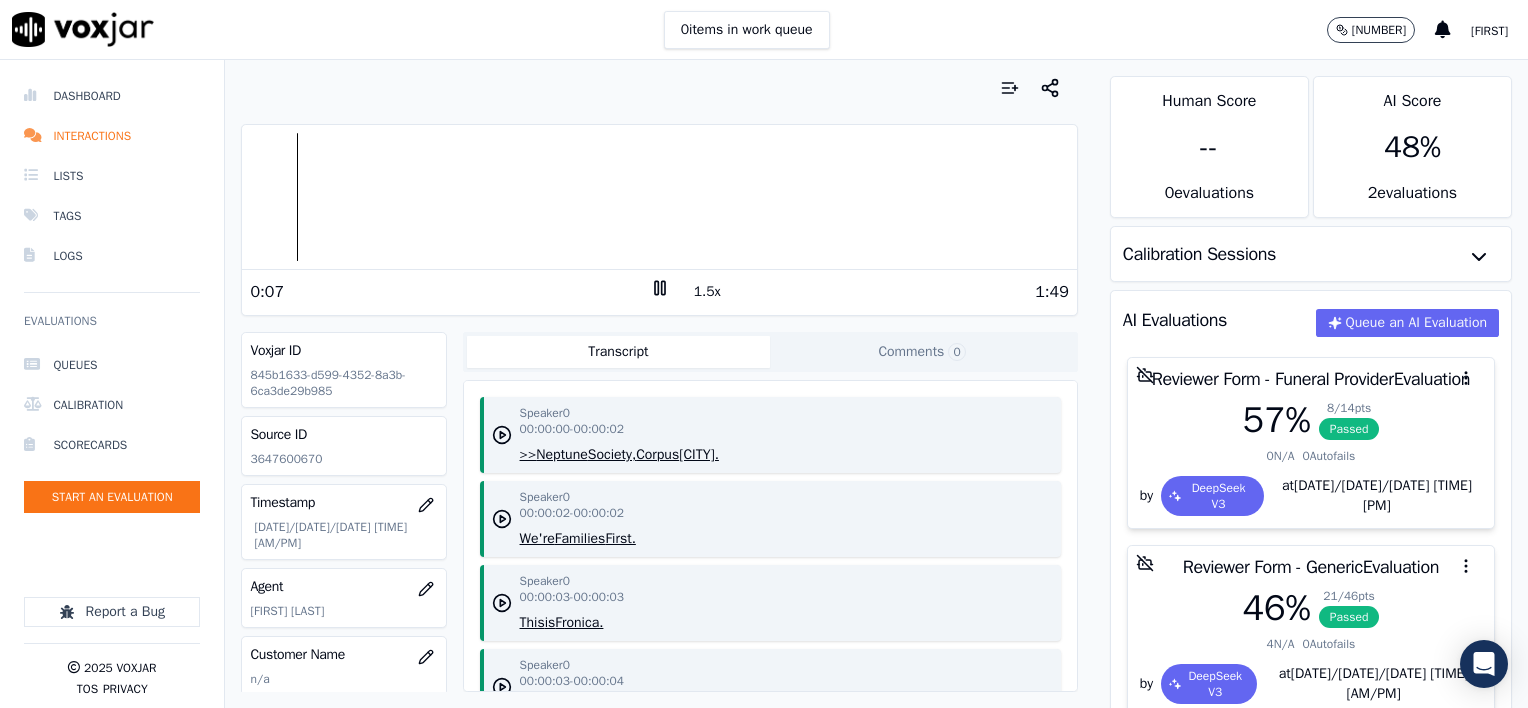 click on "1.5x" at bounding box center (707, 292) 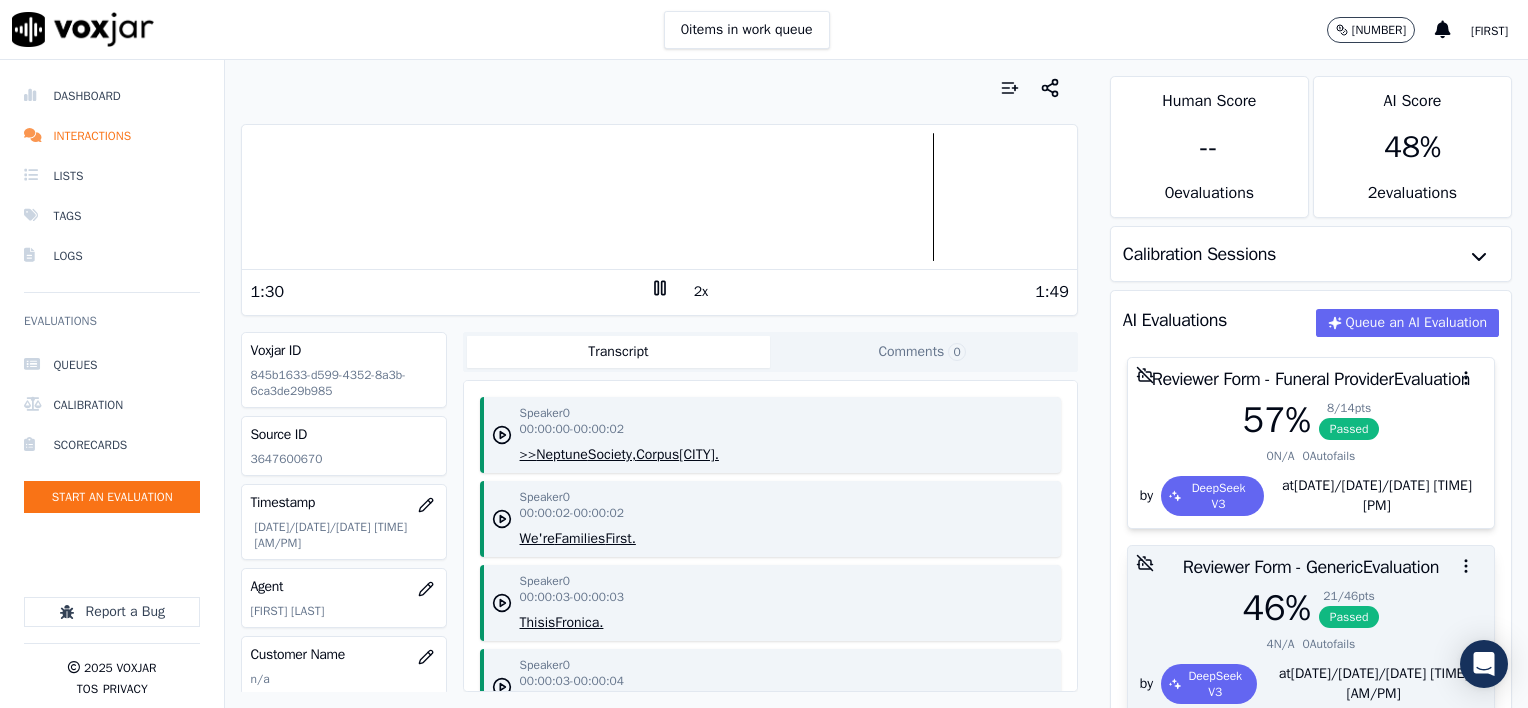 click at bounding box center (1311, 566) 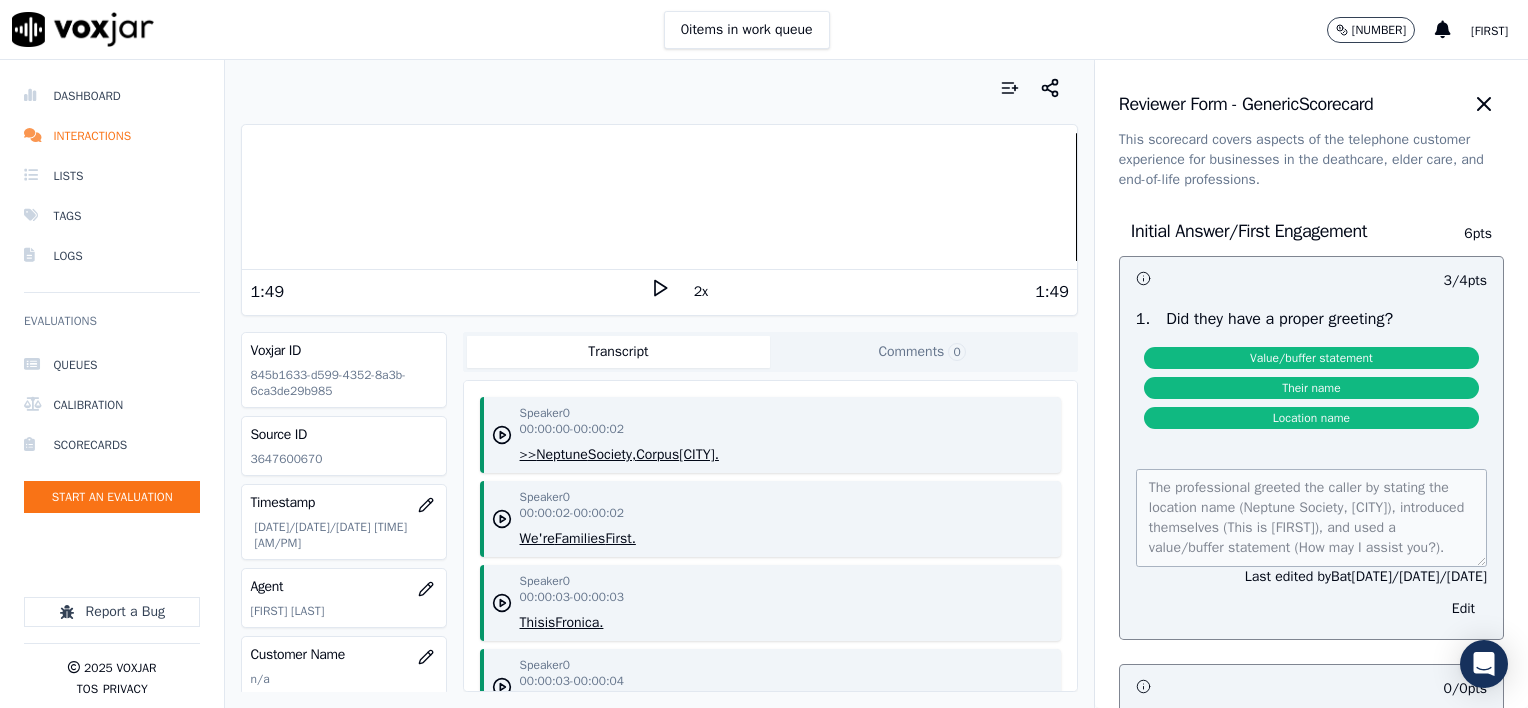 click at bounding box center [659, 197] 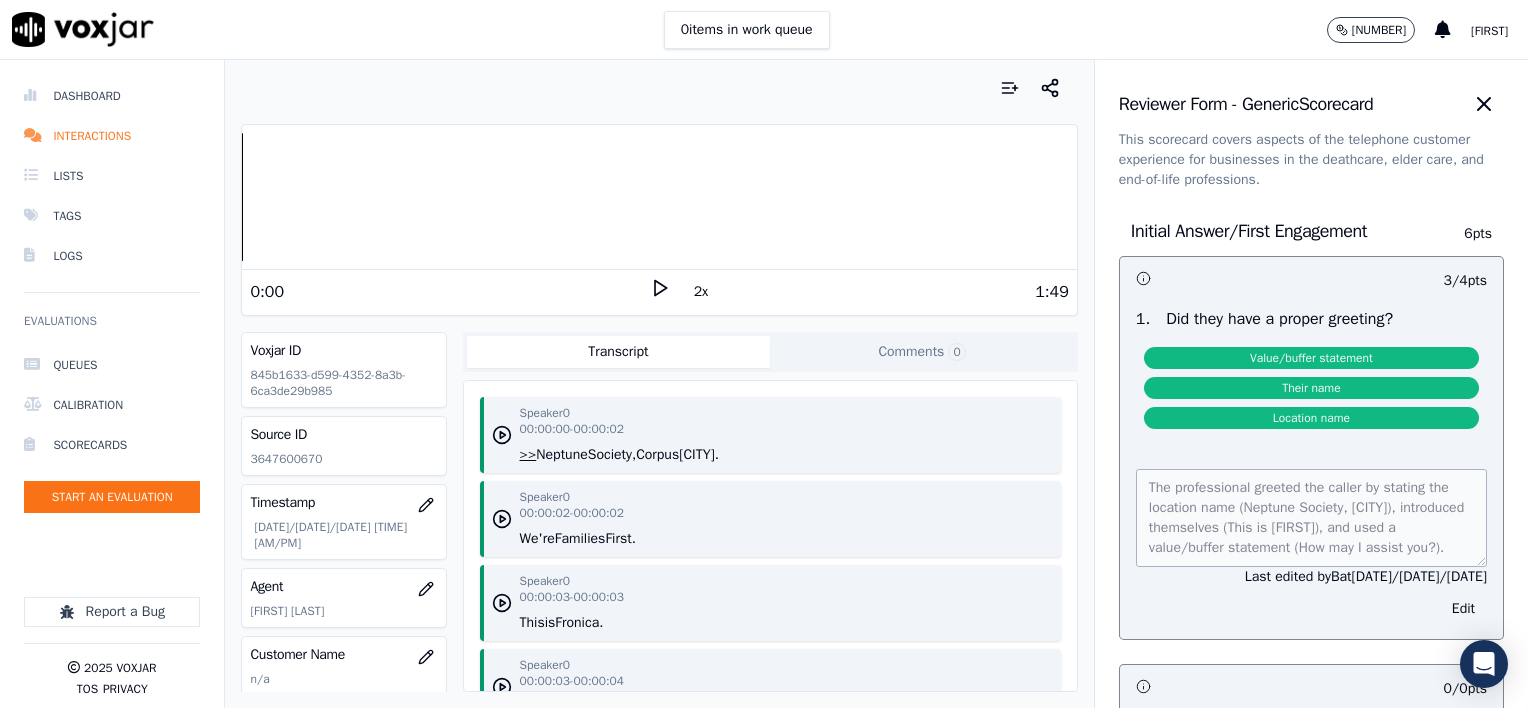 click 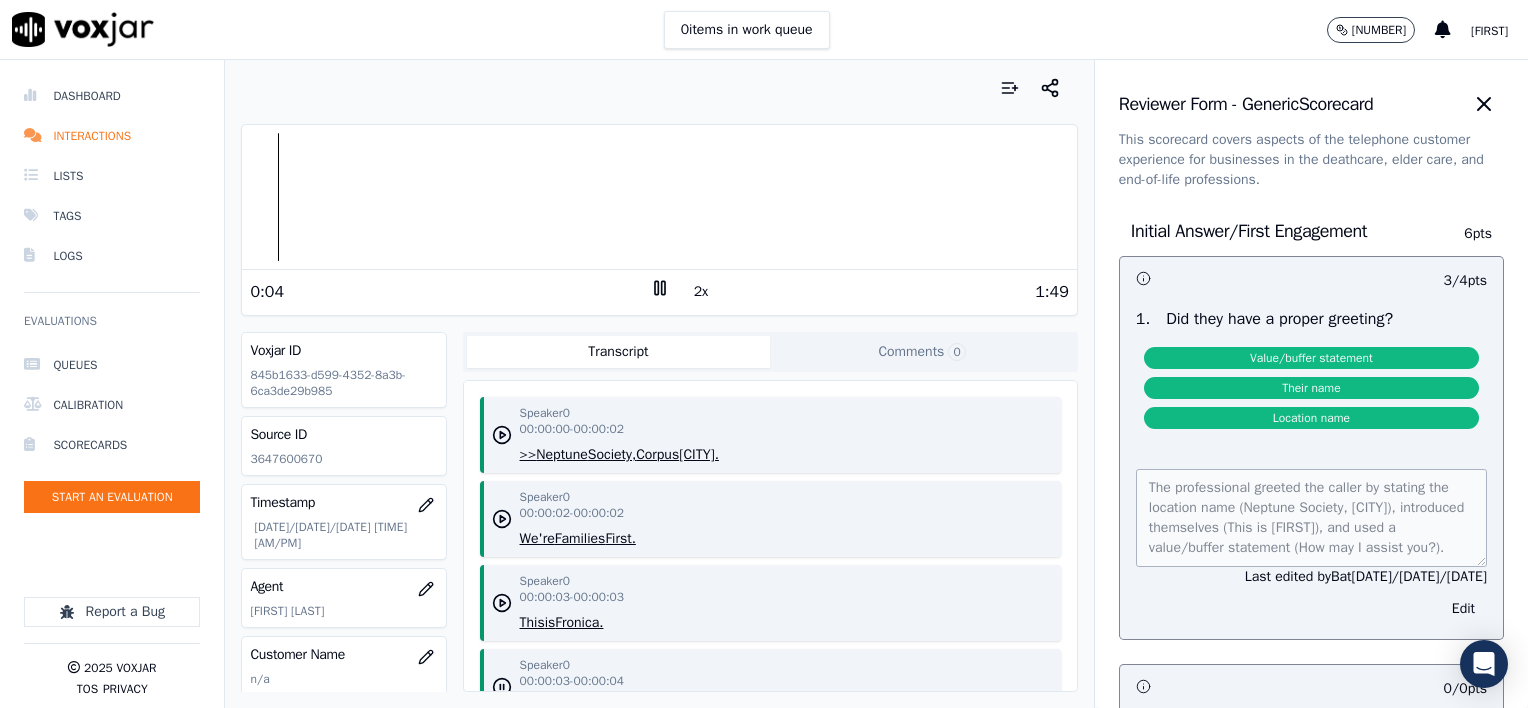 click 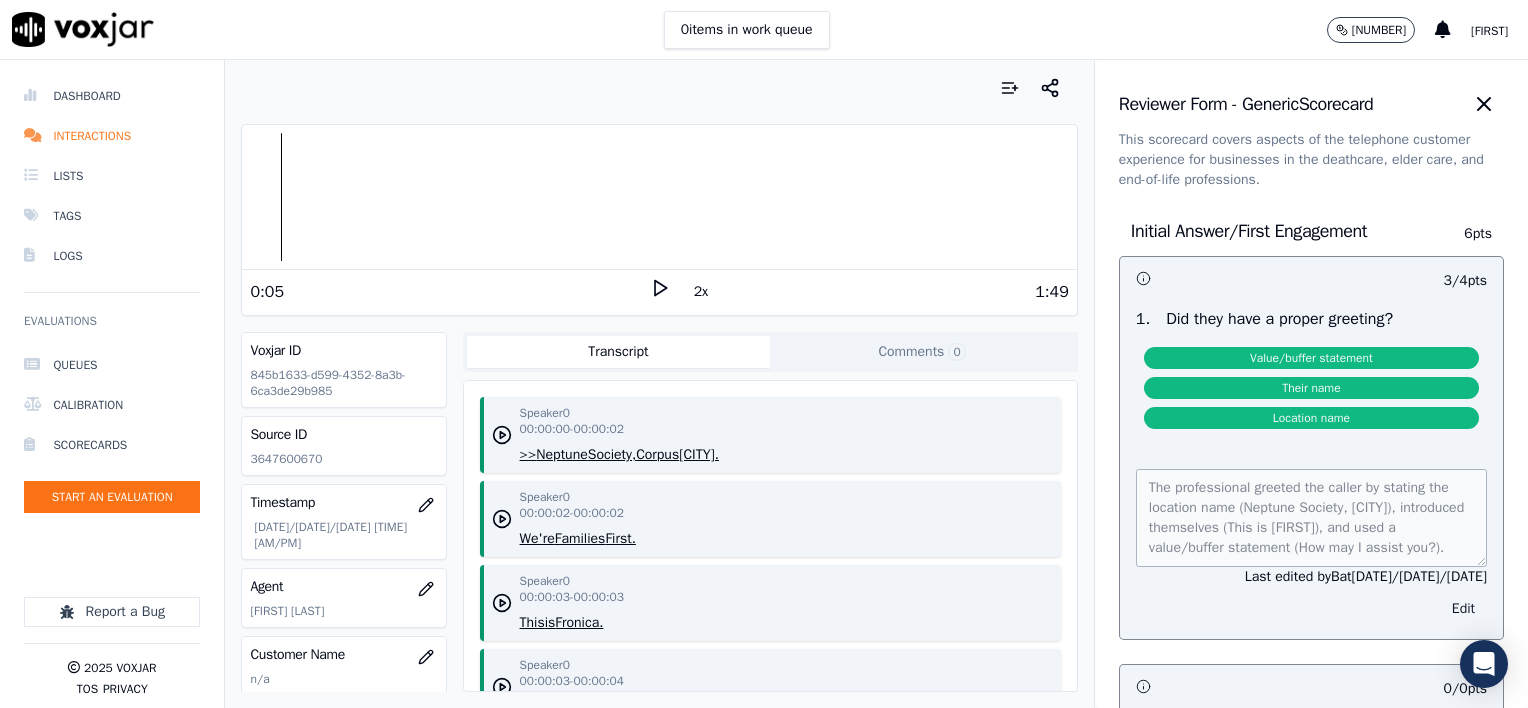 click on "Edit" at bounding box center [1463, 609] 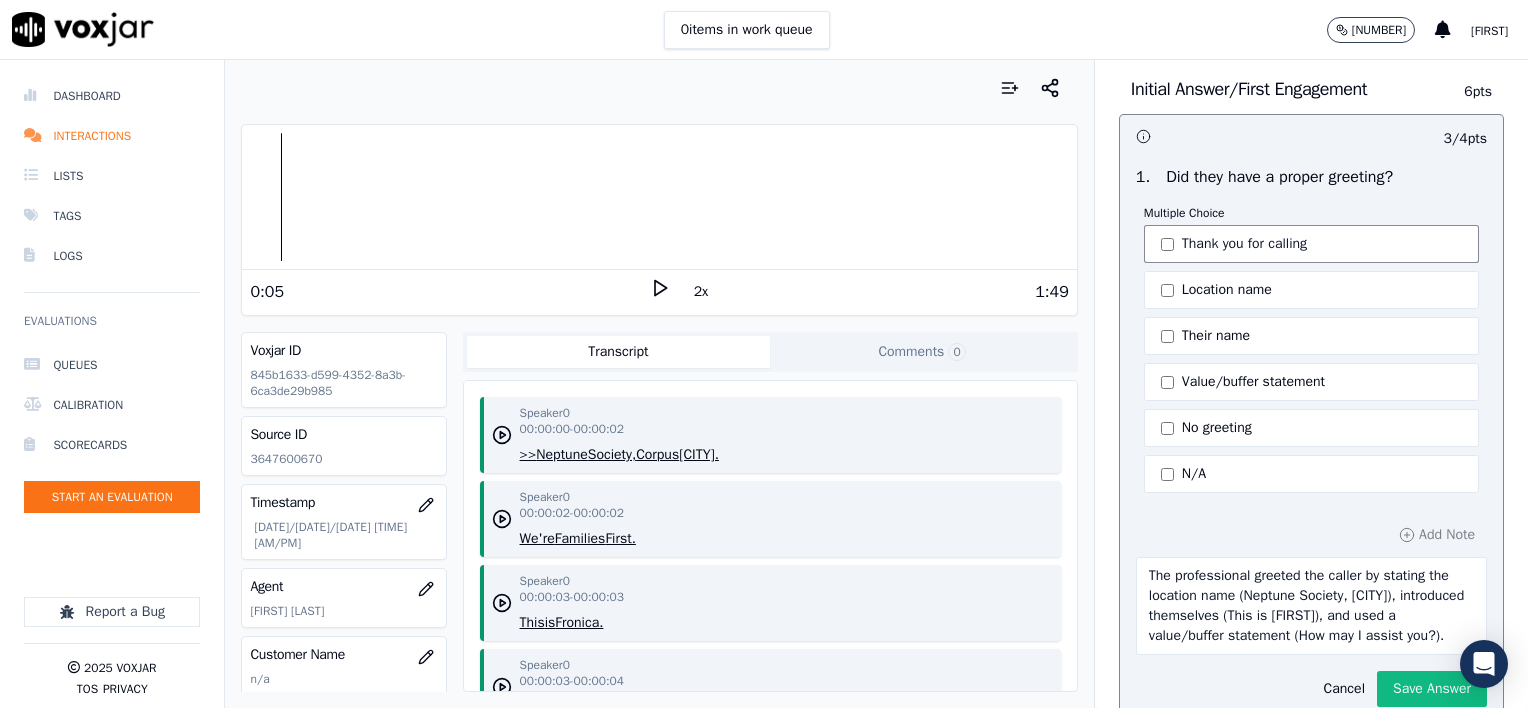scroll, scrollTop: 200, scrollLeft: 0, axis: vertical 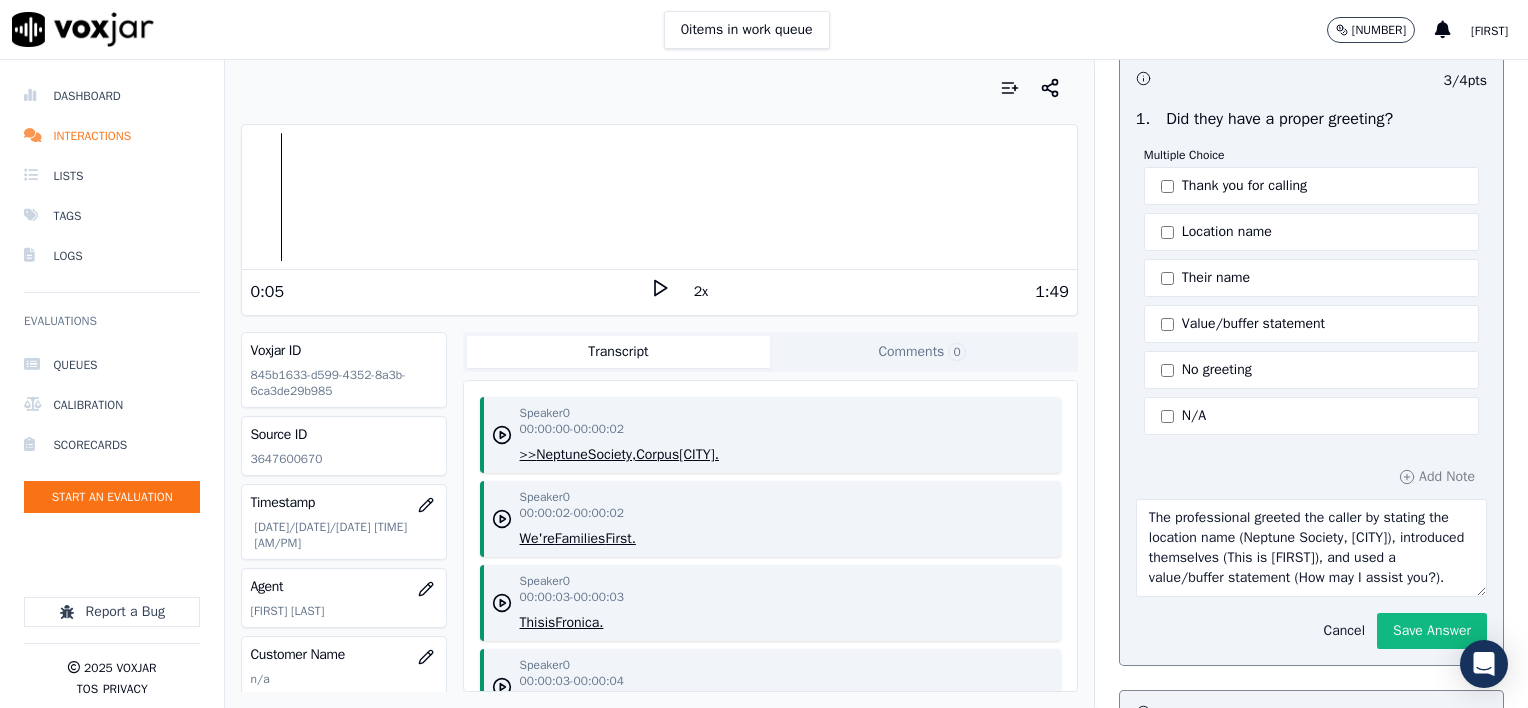 click on "Cancel" at bounding box center [1344, 631] 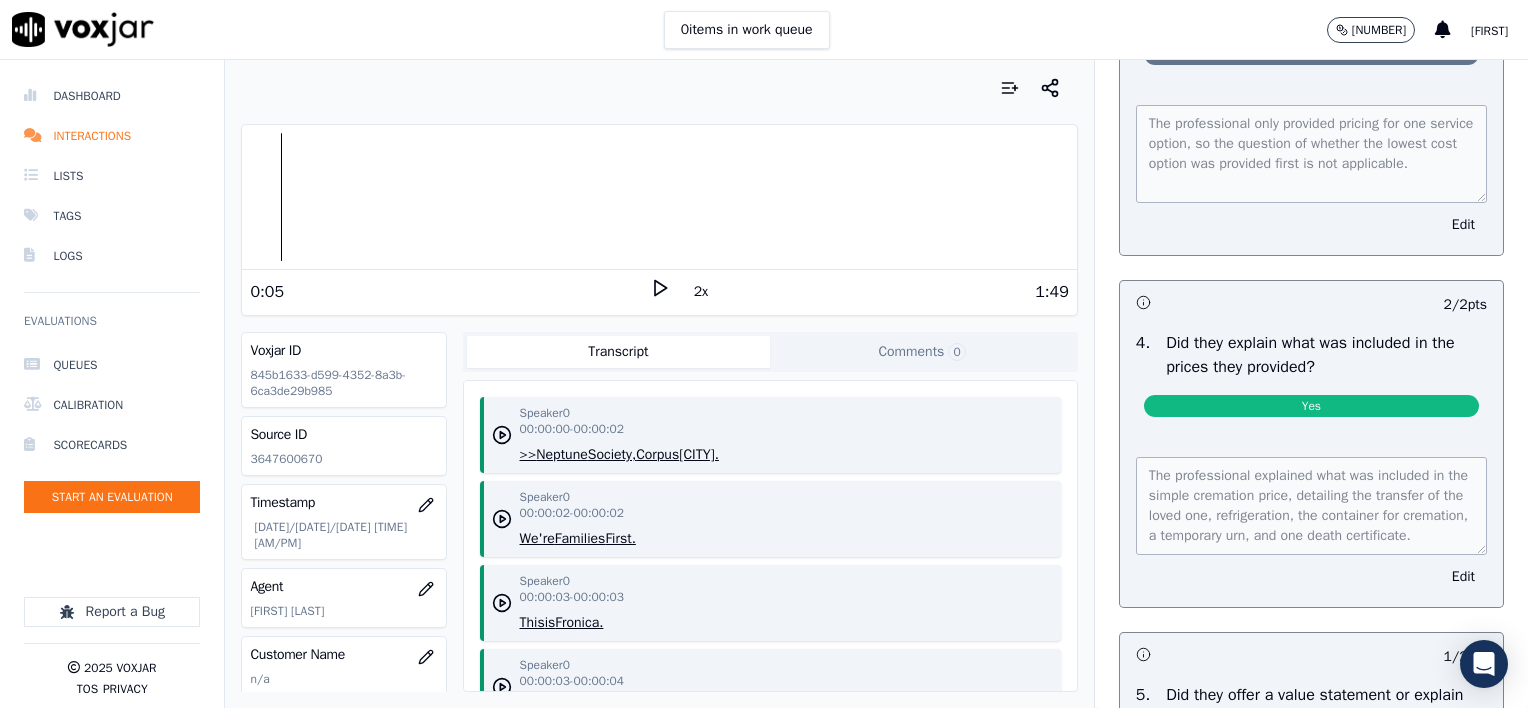 scroll, scrollTop: 6100, scrollLeft: 0, axis: vertical 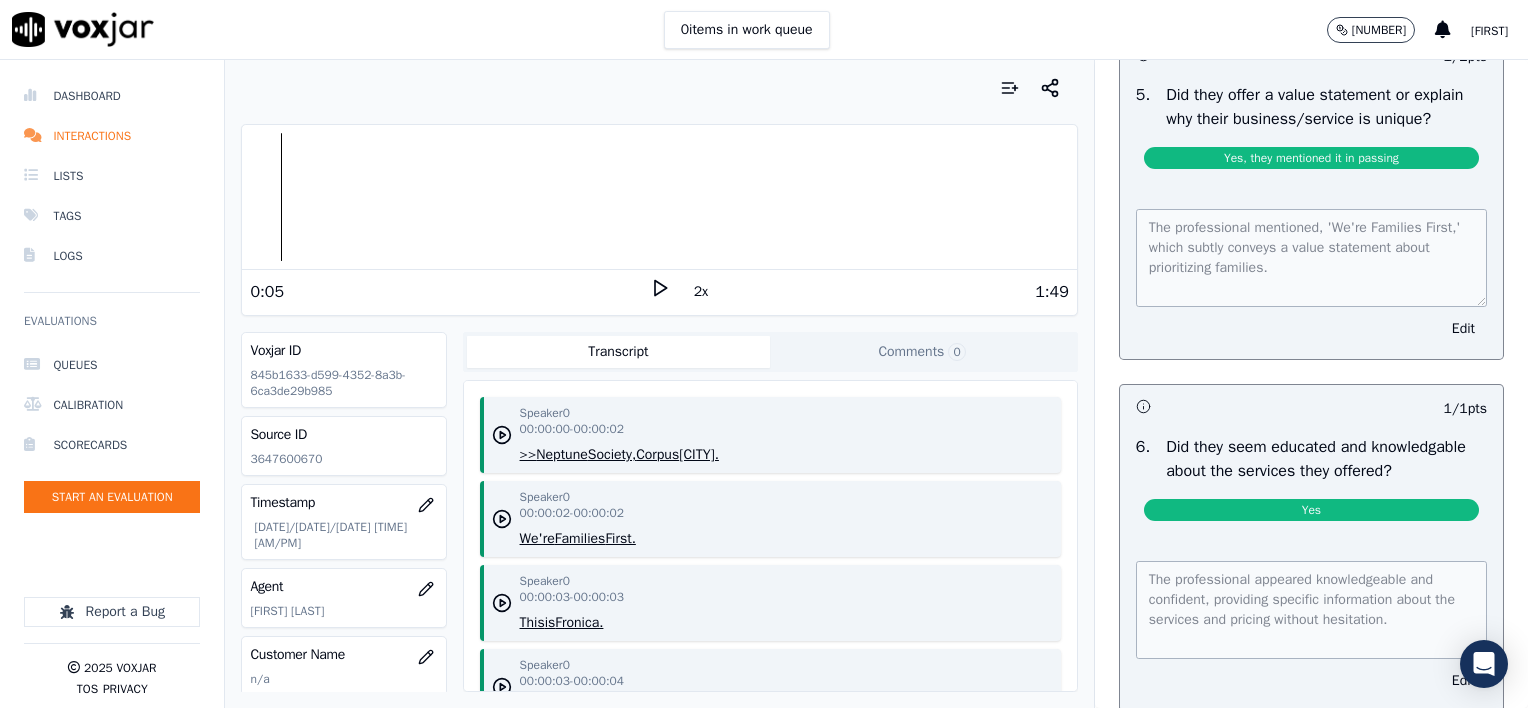 click on "Edit" at bounding box center (1463, 329) 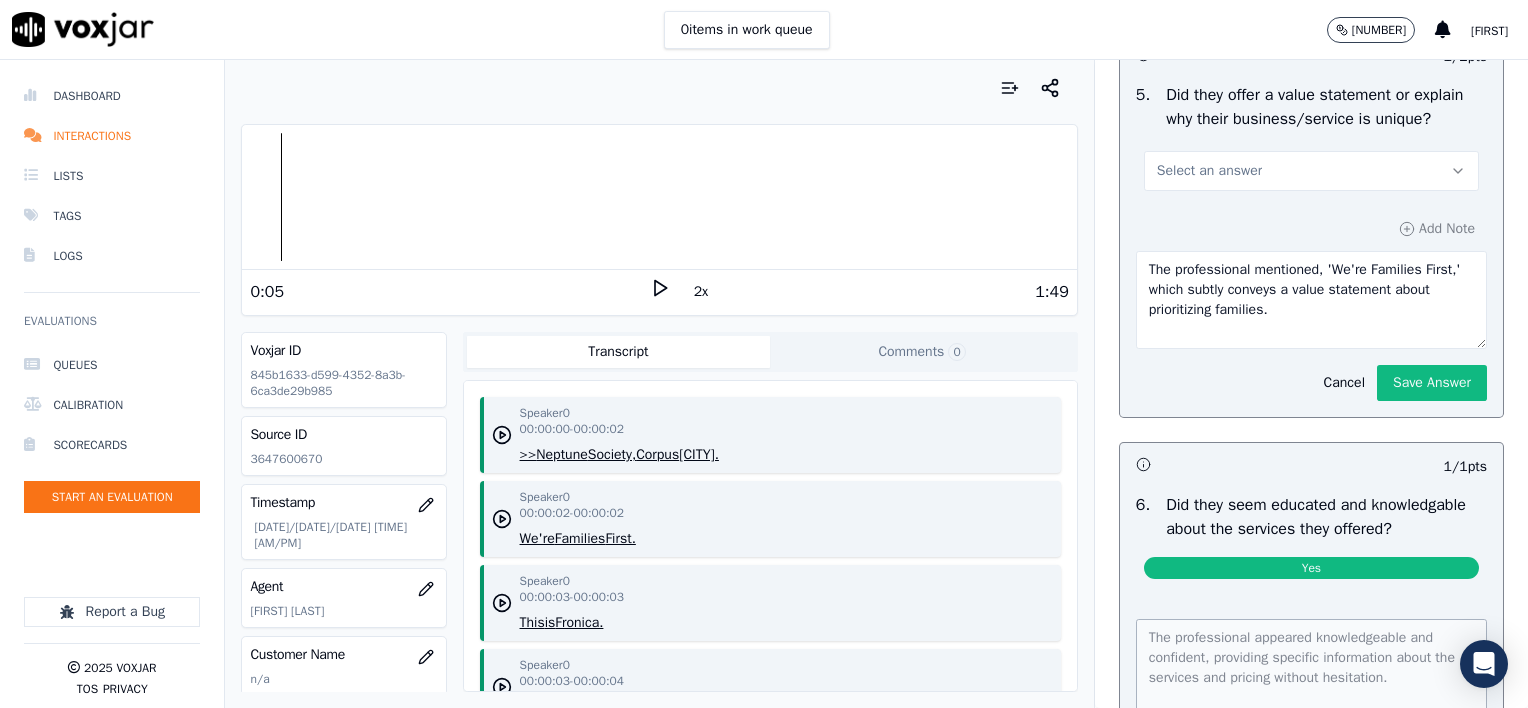 click on "Select an answer" at bounding box center (1311, 171) 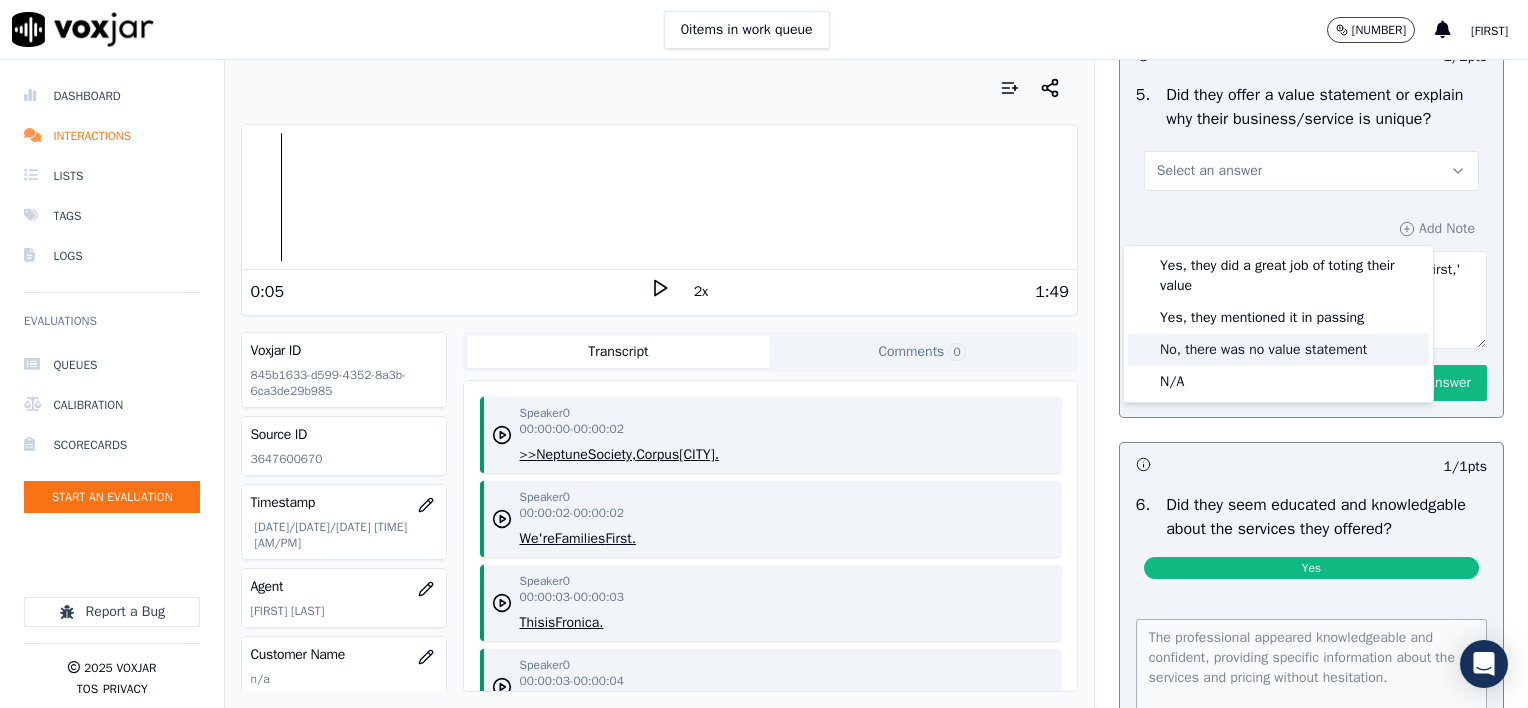 click on "No, there was no value statement" 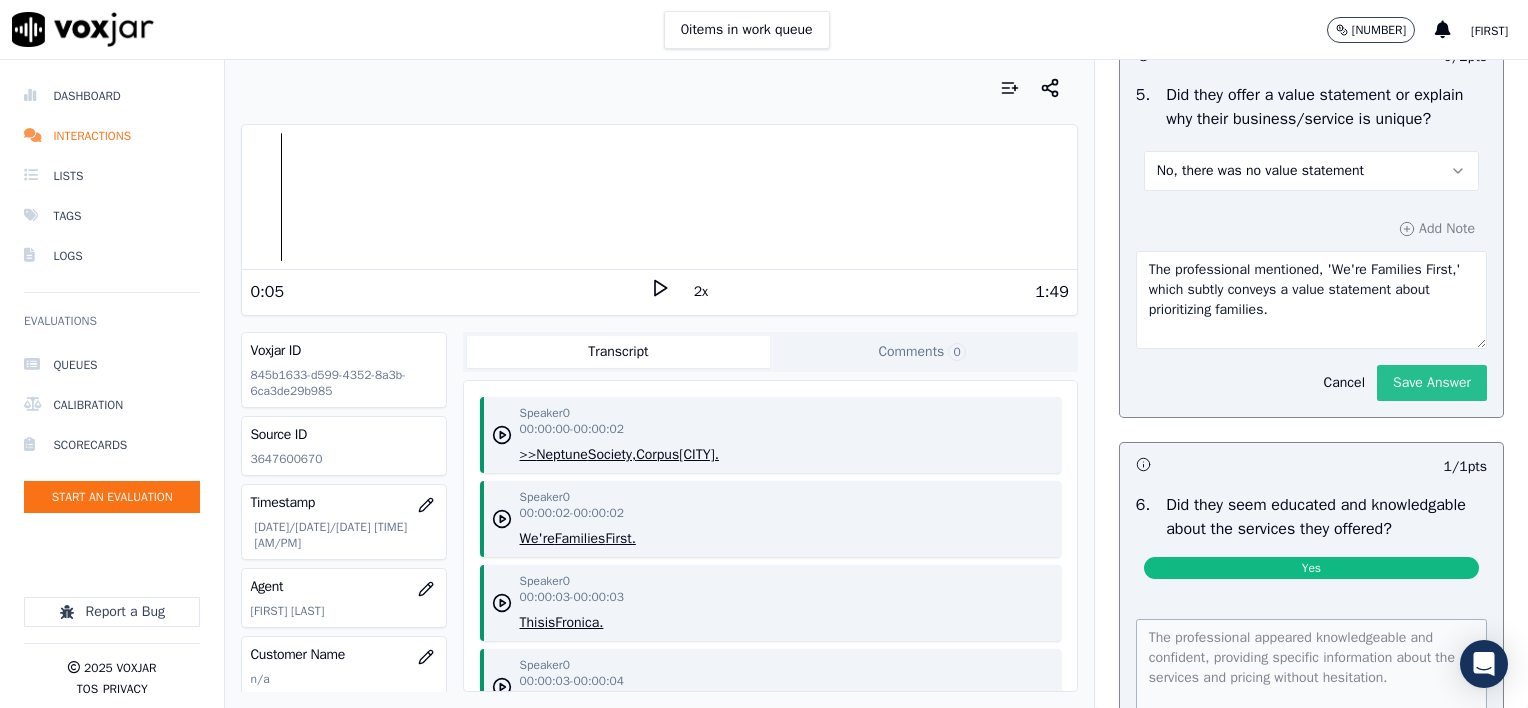 click on "Save Answer" 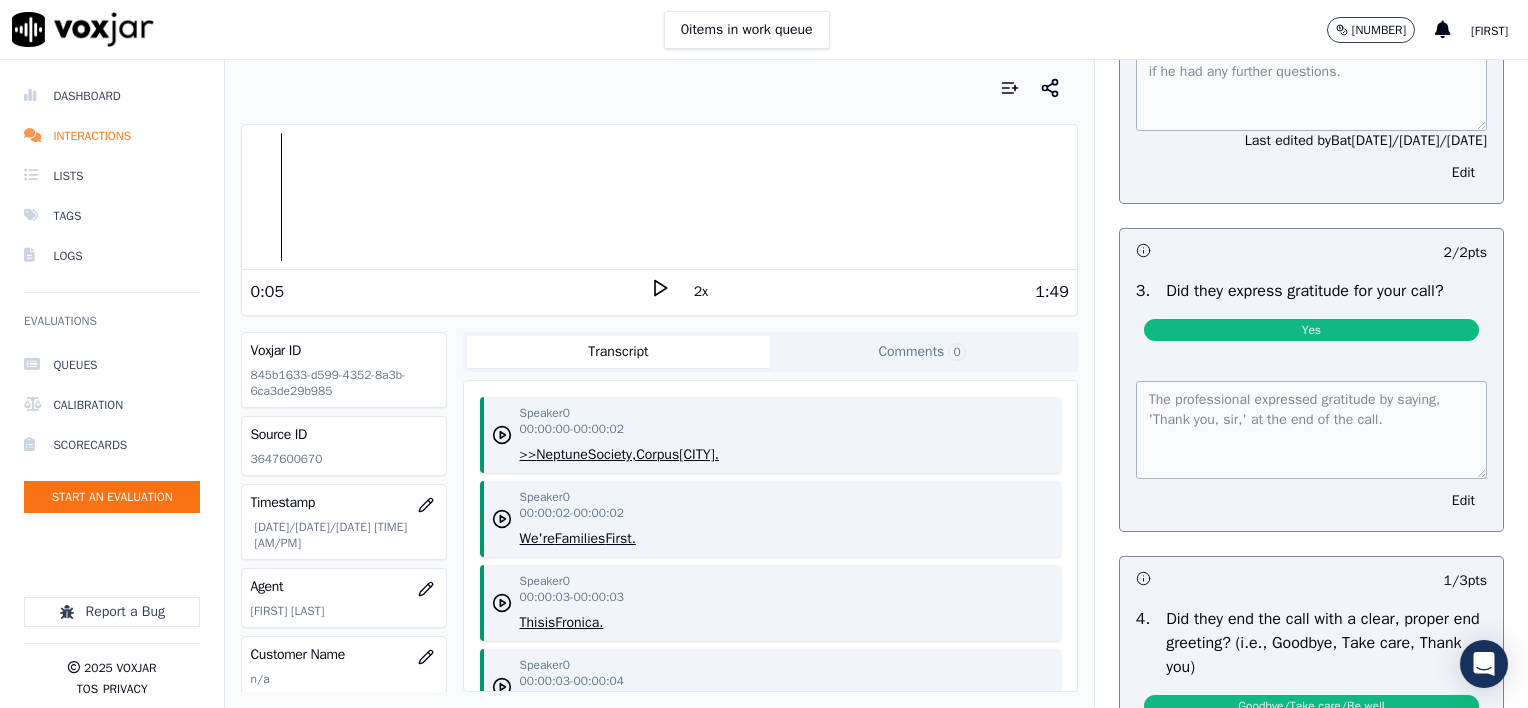 scroll, scrollTop: 10200, scrollLeft: 0, axis: vertical 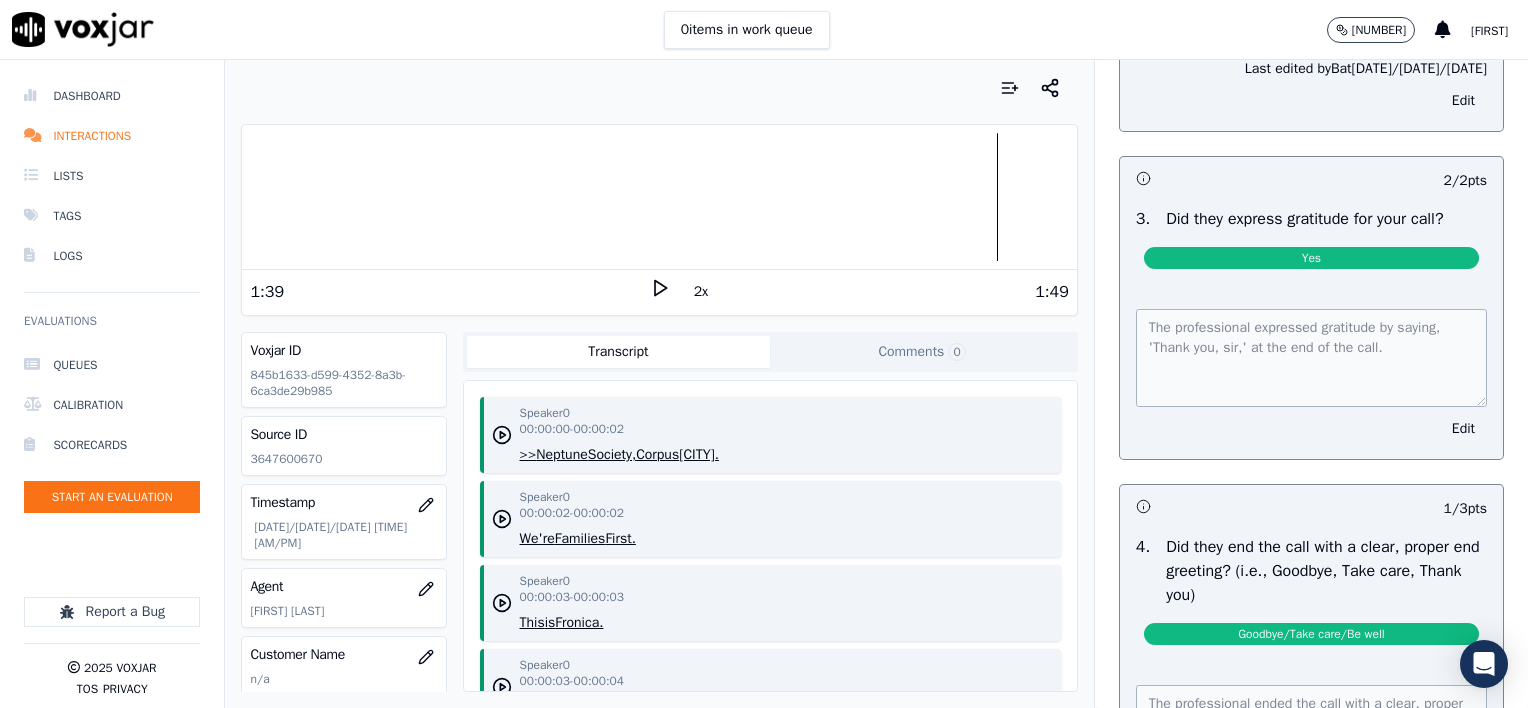 click 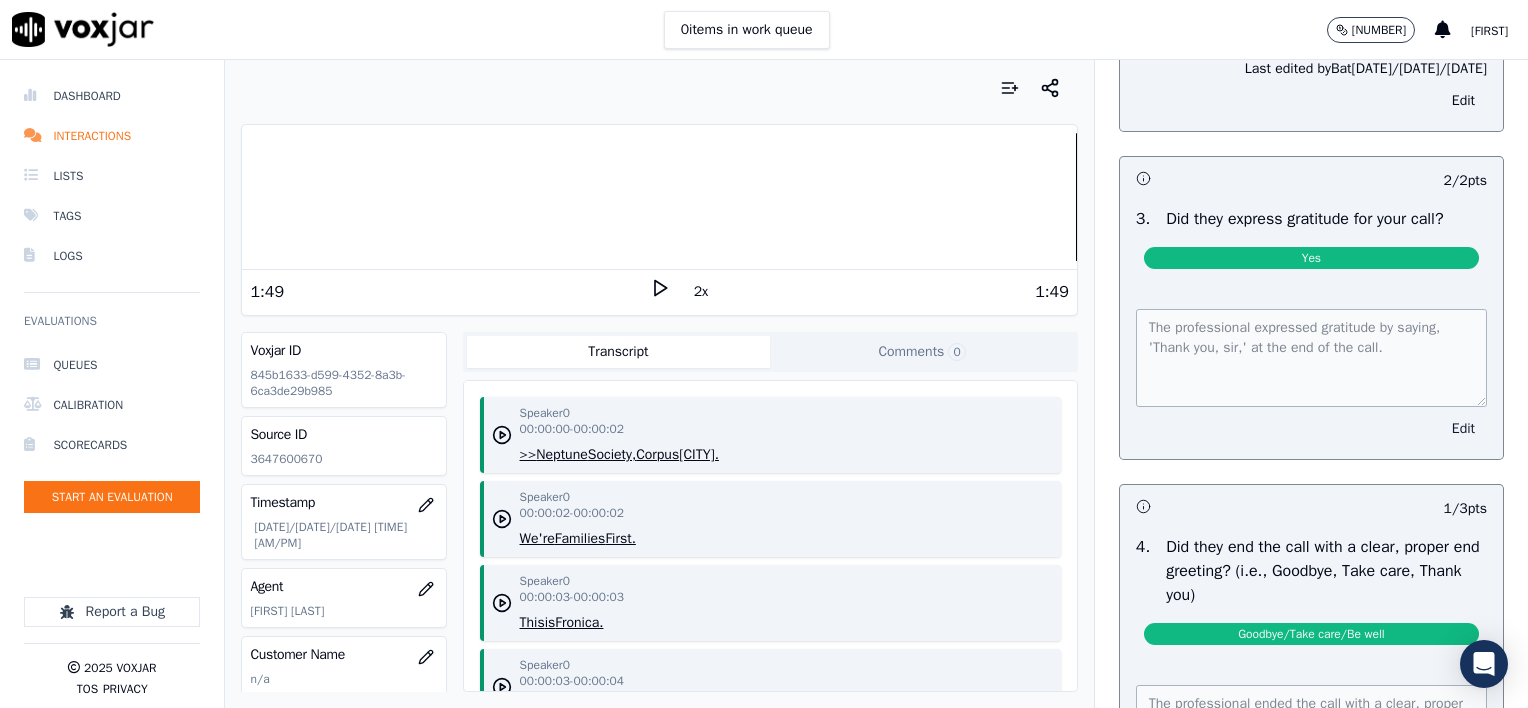click on "Edit" at bounding box center [1463, 429] 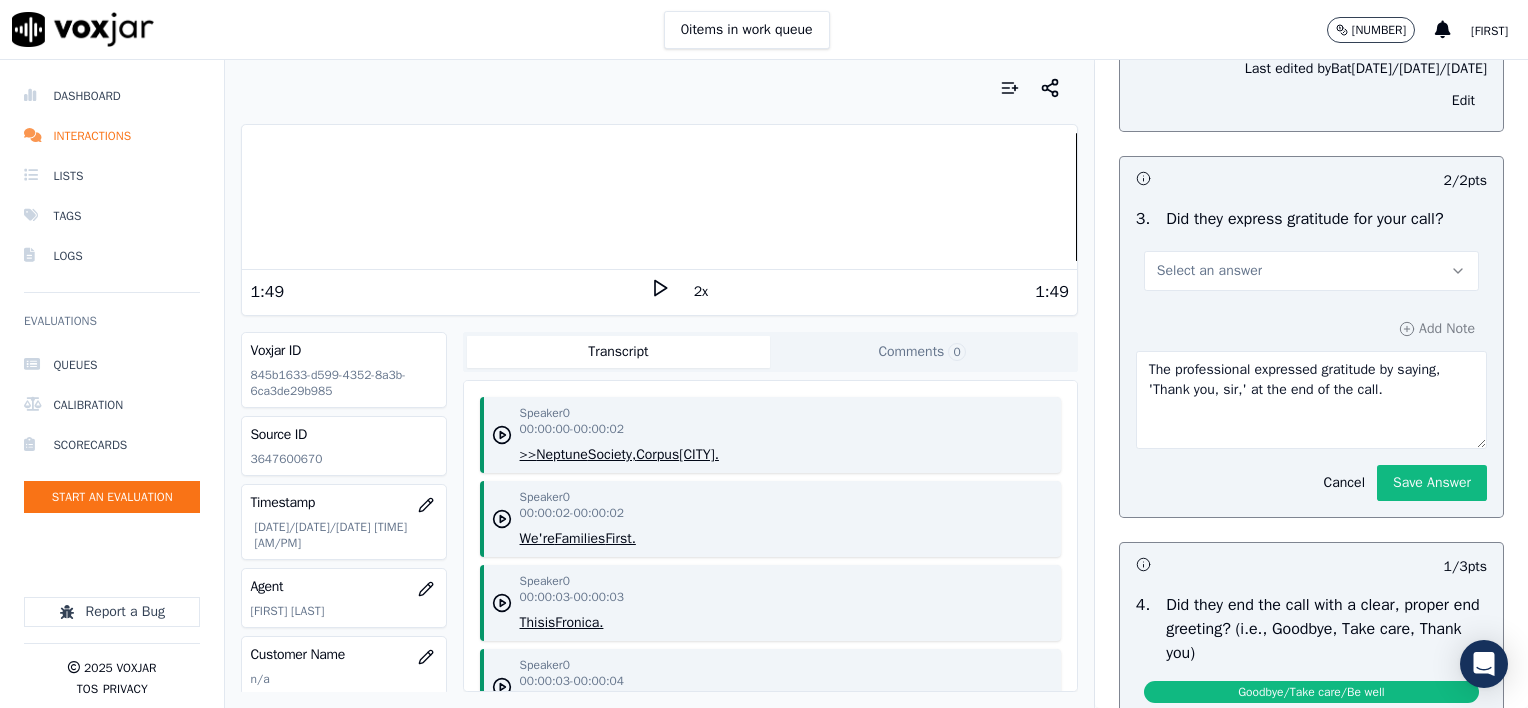 click on "Select an answer" at bounding box center [1209, 271] 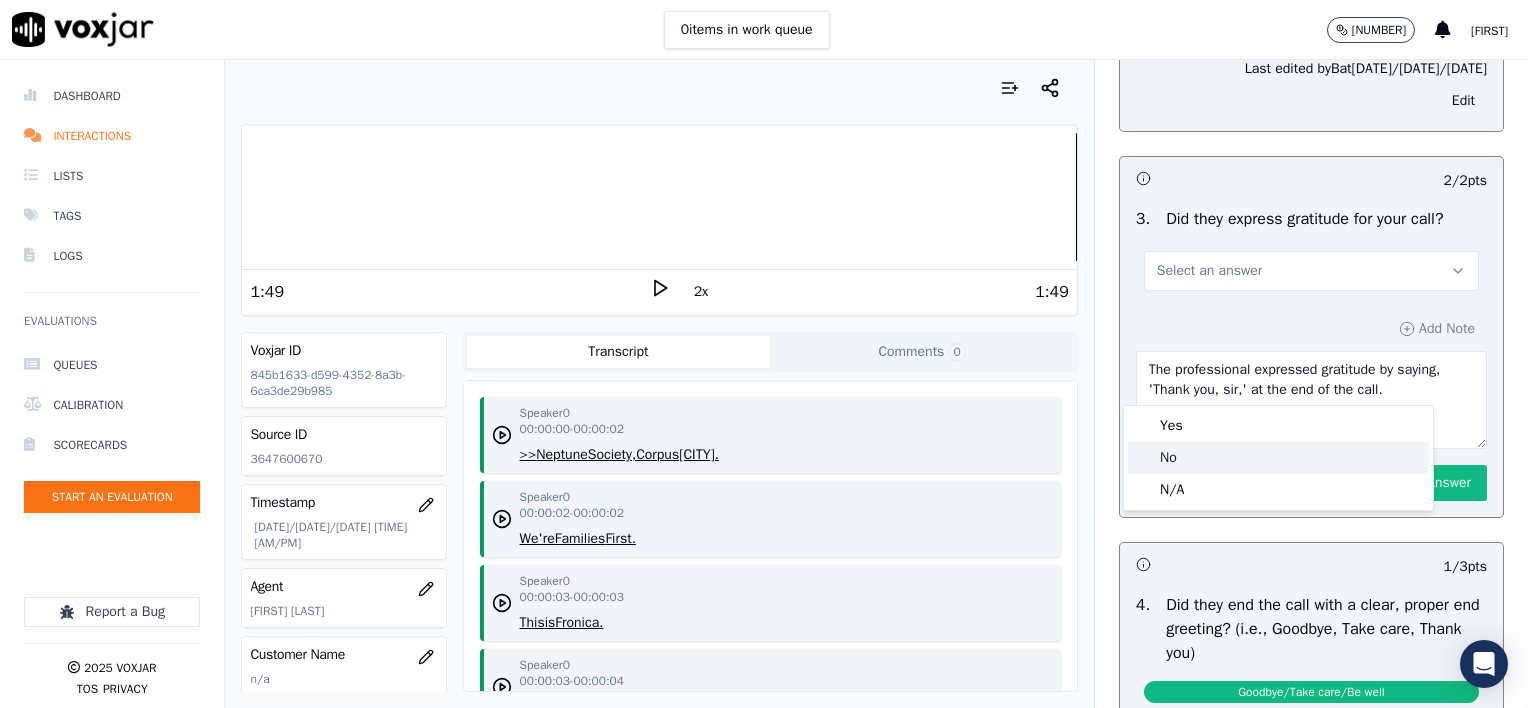 click on "No" 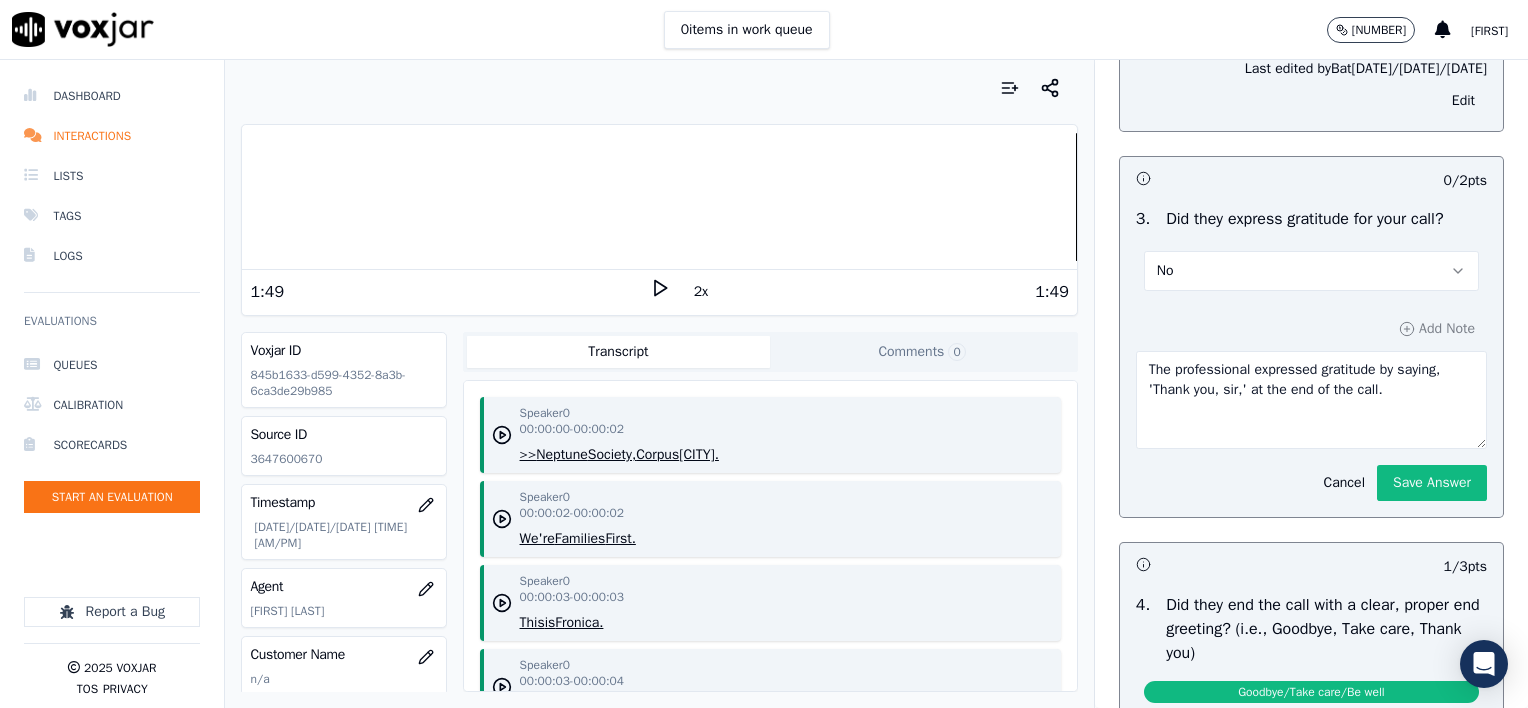 click on "Save Answer" 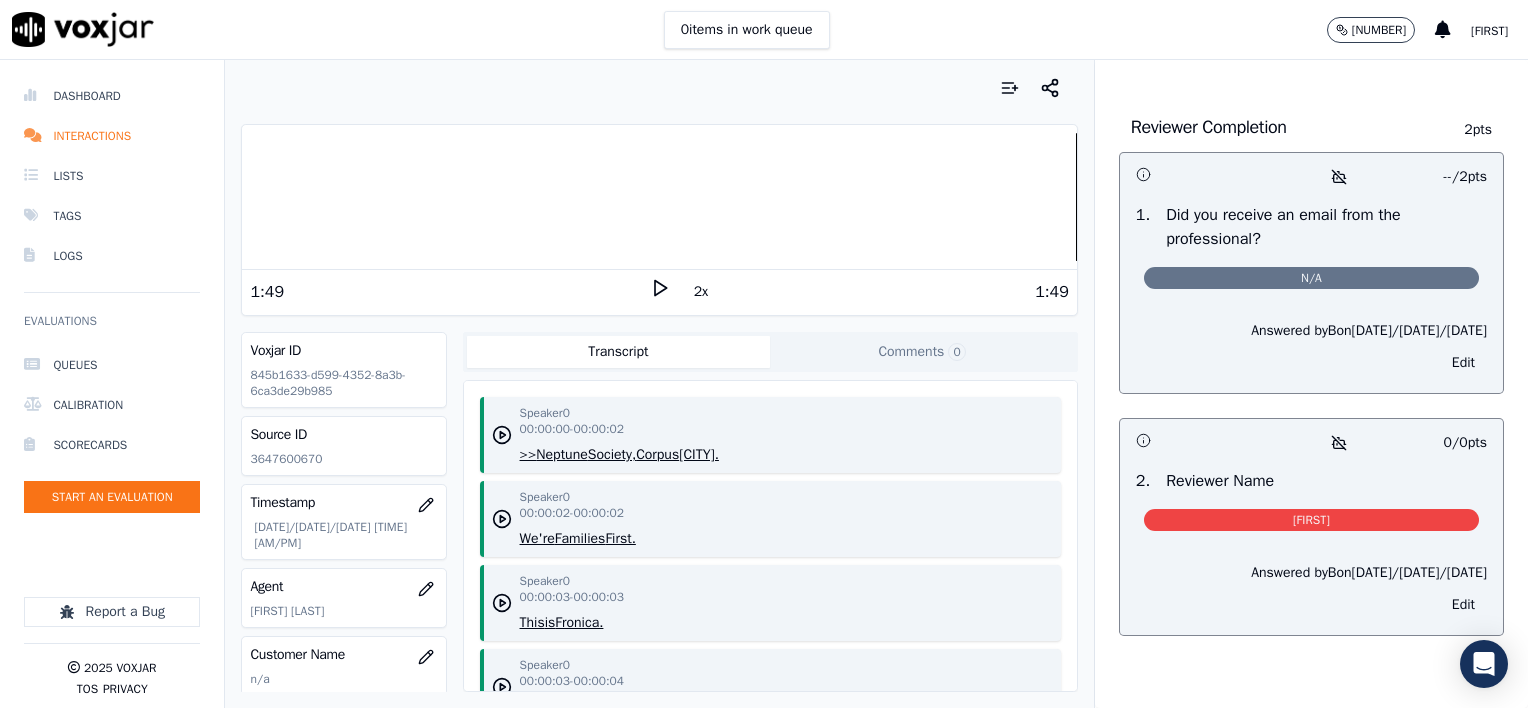 scroll, scrollTop: 11186, scrollLeft: 0, axis: vertical 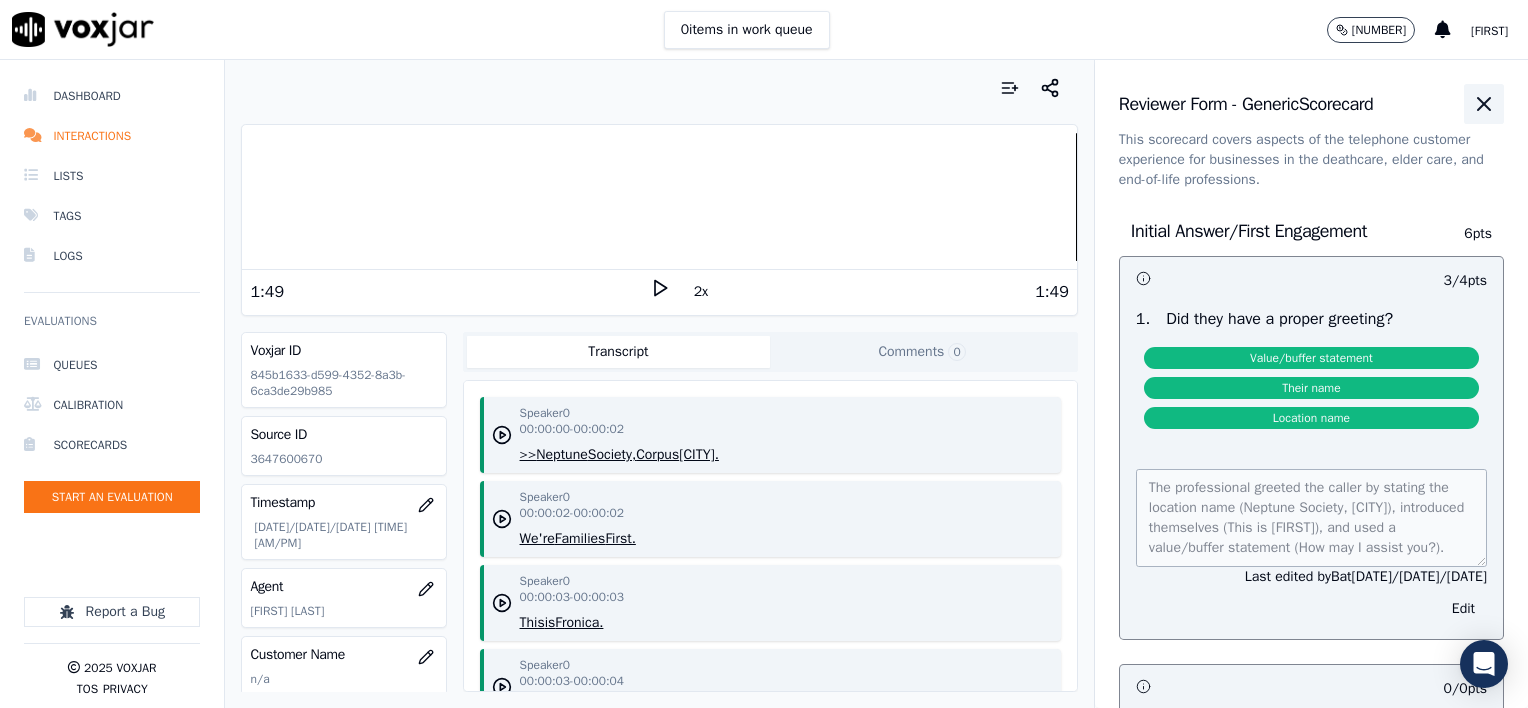 click 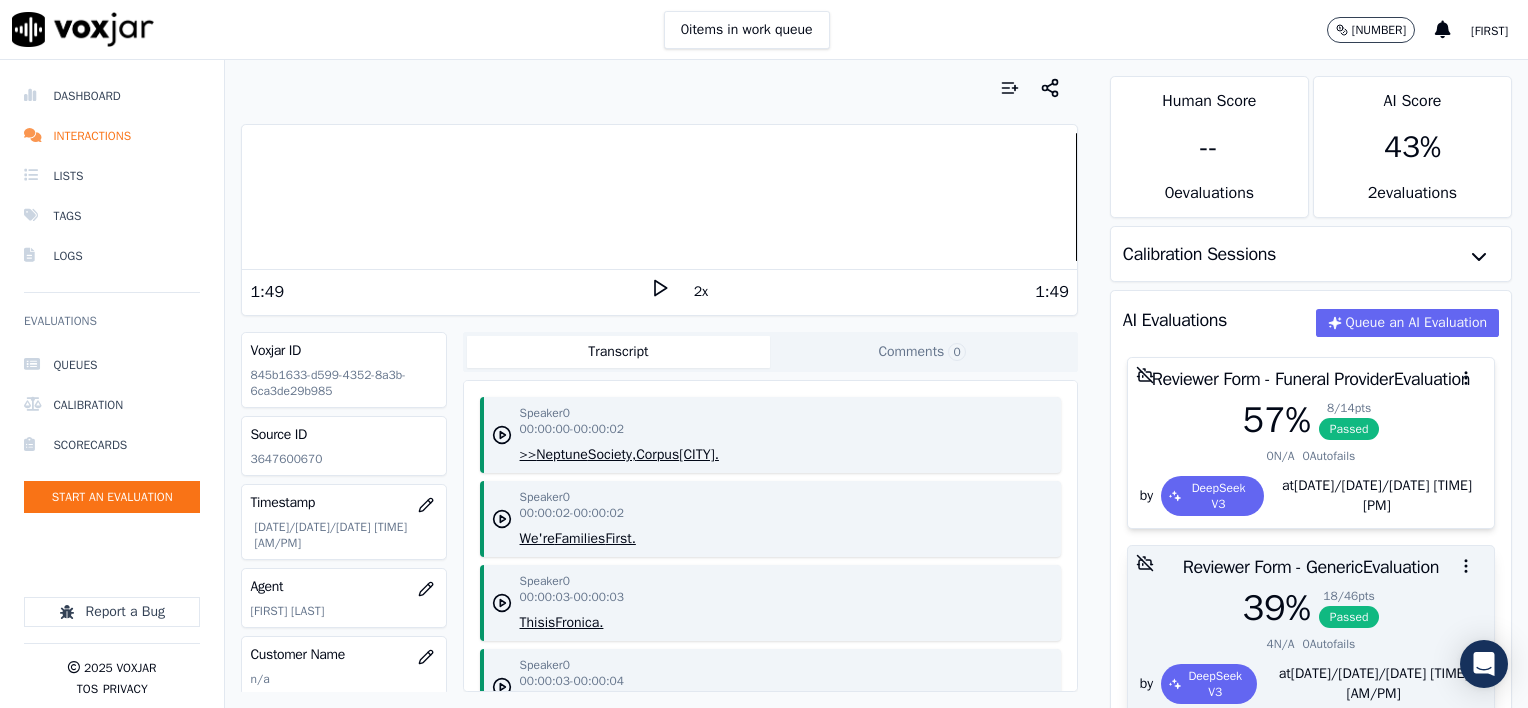 click at bounding box center (1311, 566) 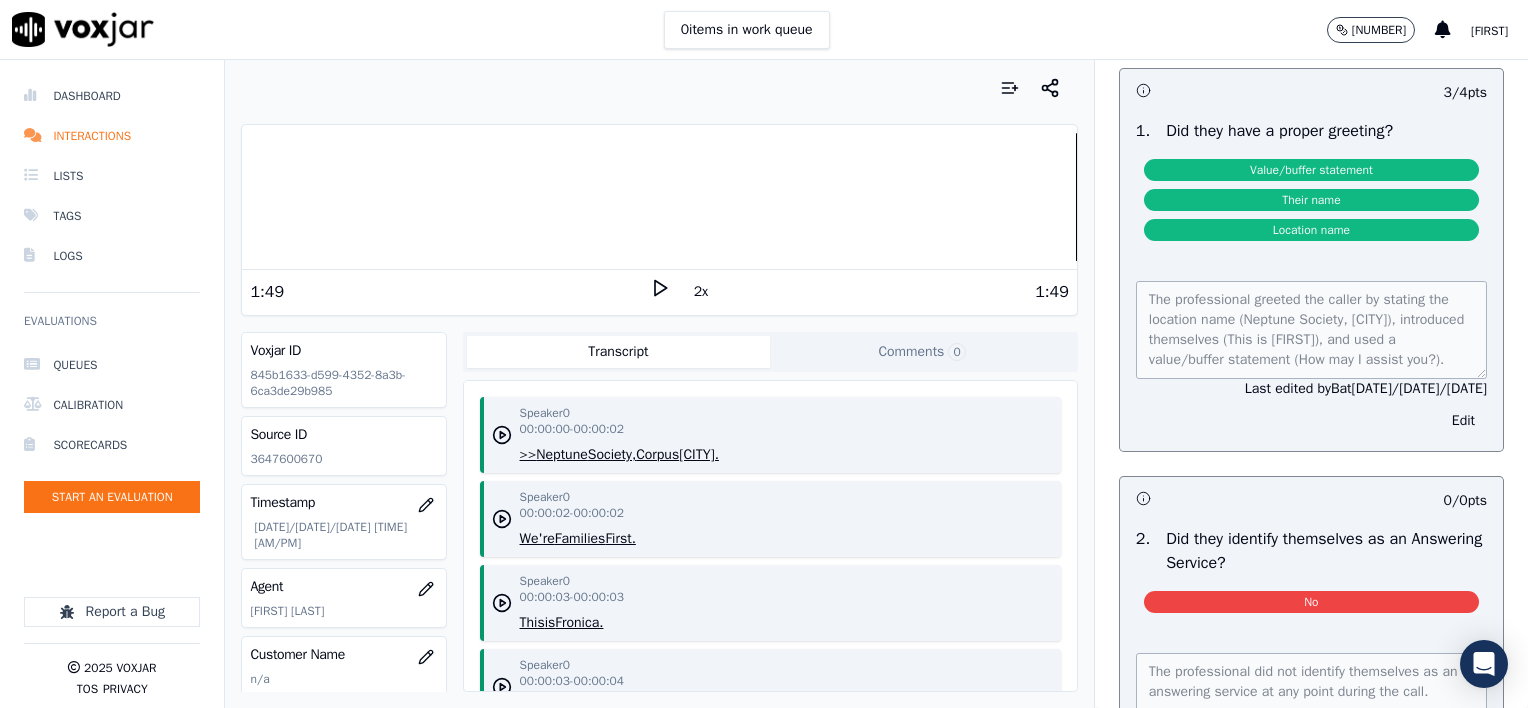 scroll, scrollTop: 200, scrollLeft: 0, axis: vertical 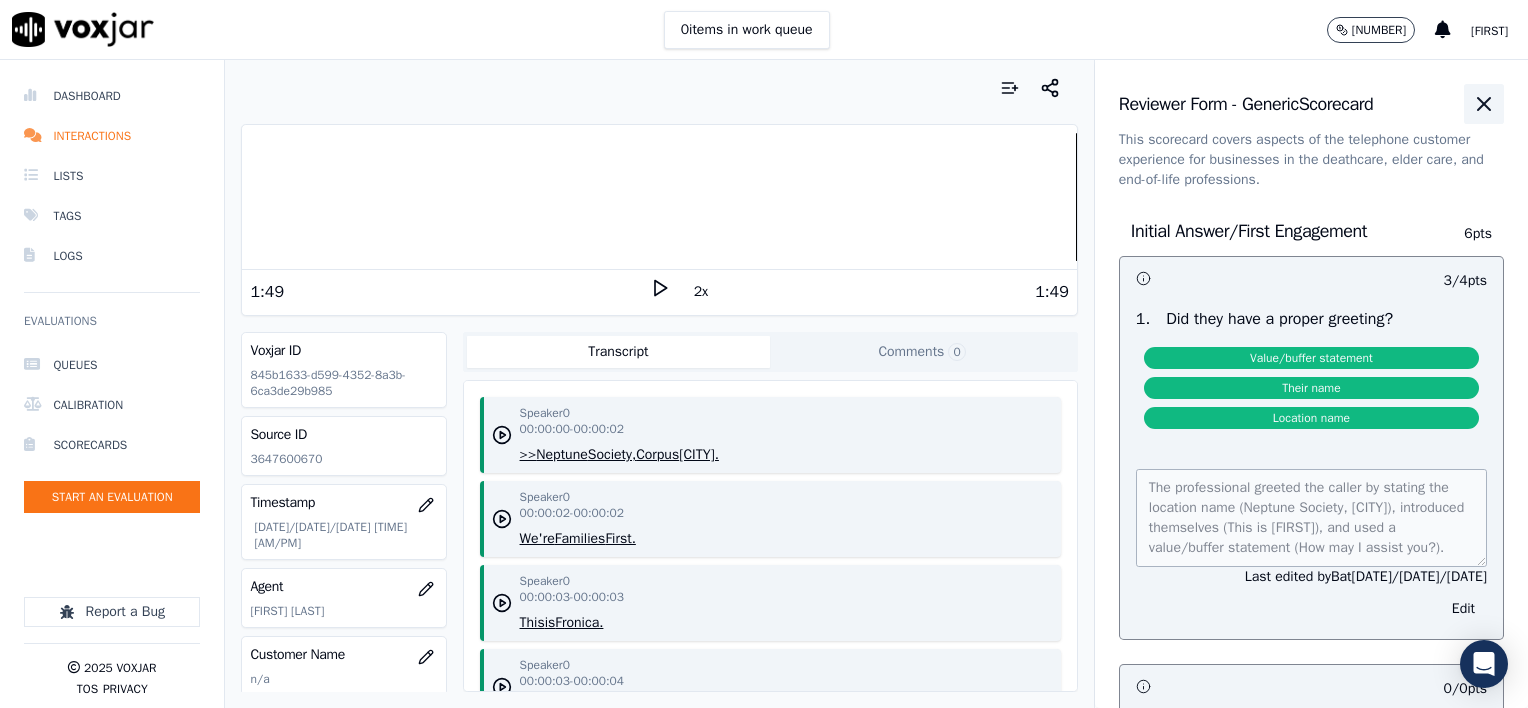 click 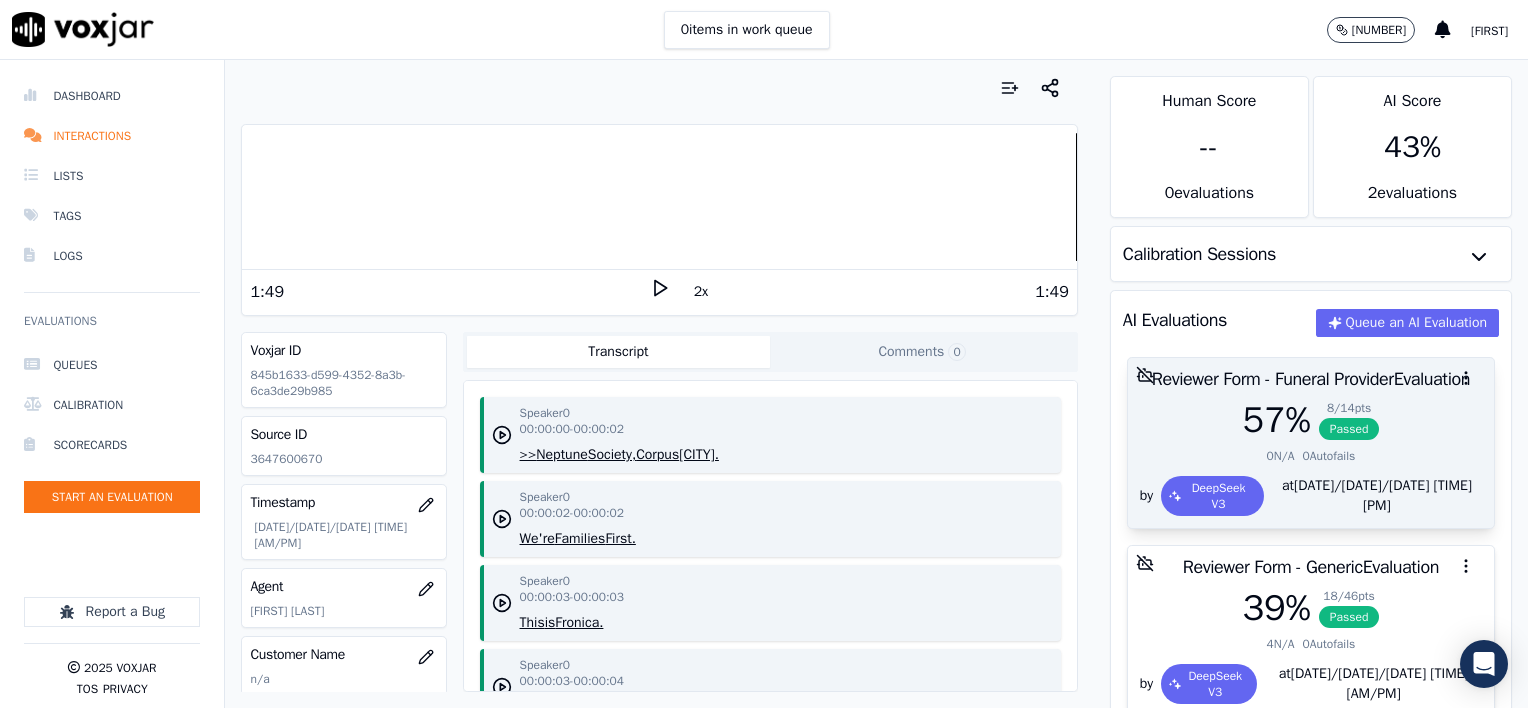 click at bounding box center (1311, 378) 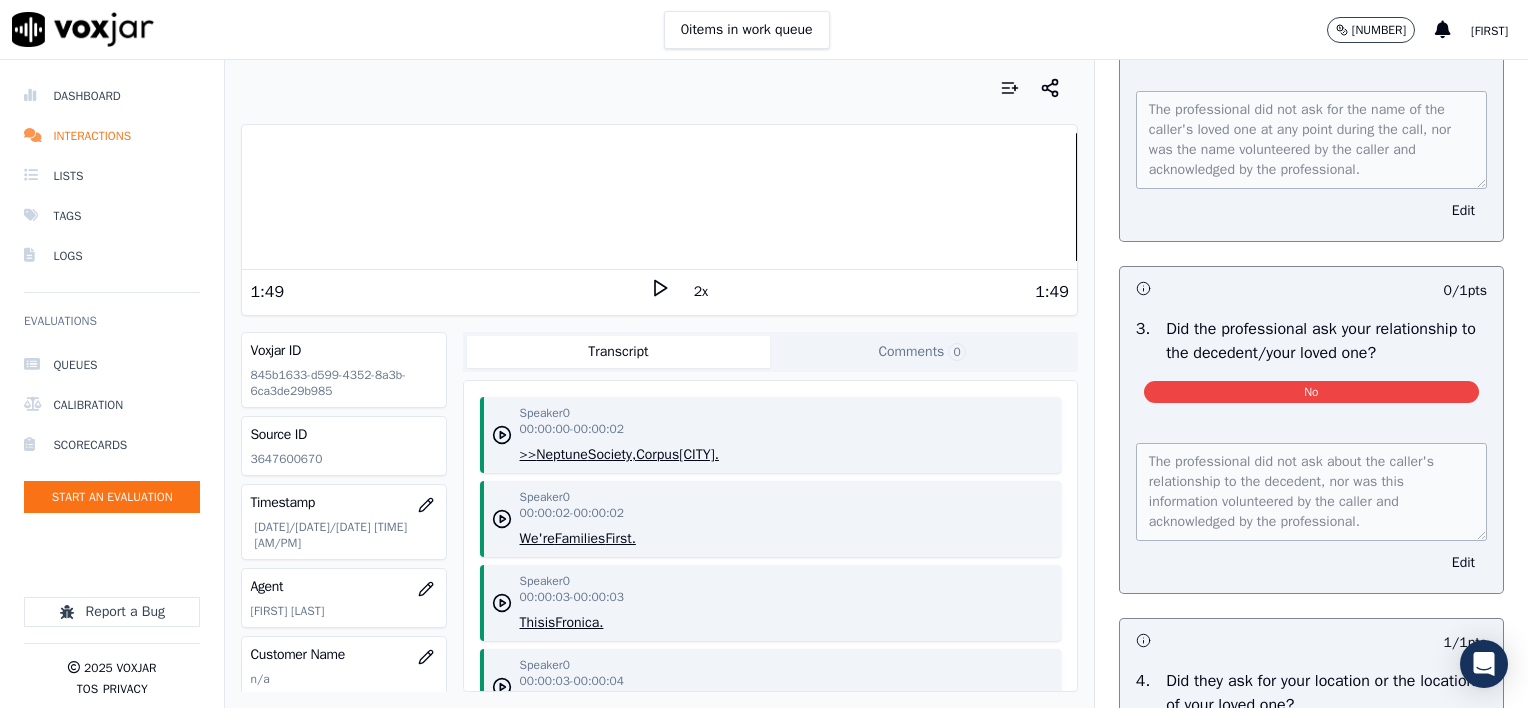 scroll, scrollTop: 700, scrollLeft: 0, axis: vertical 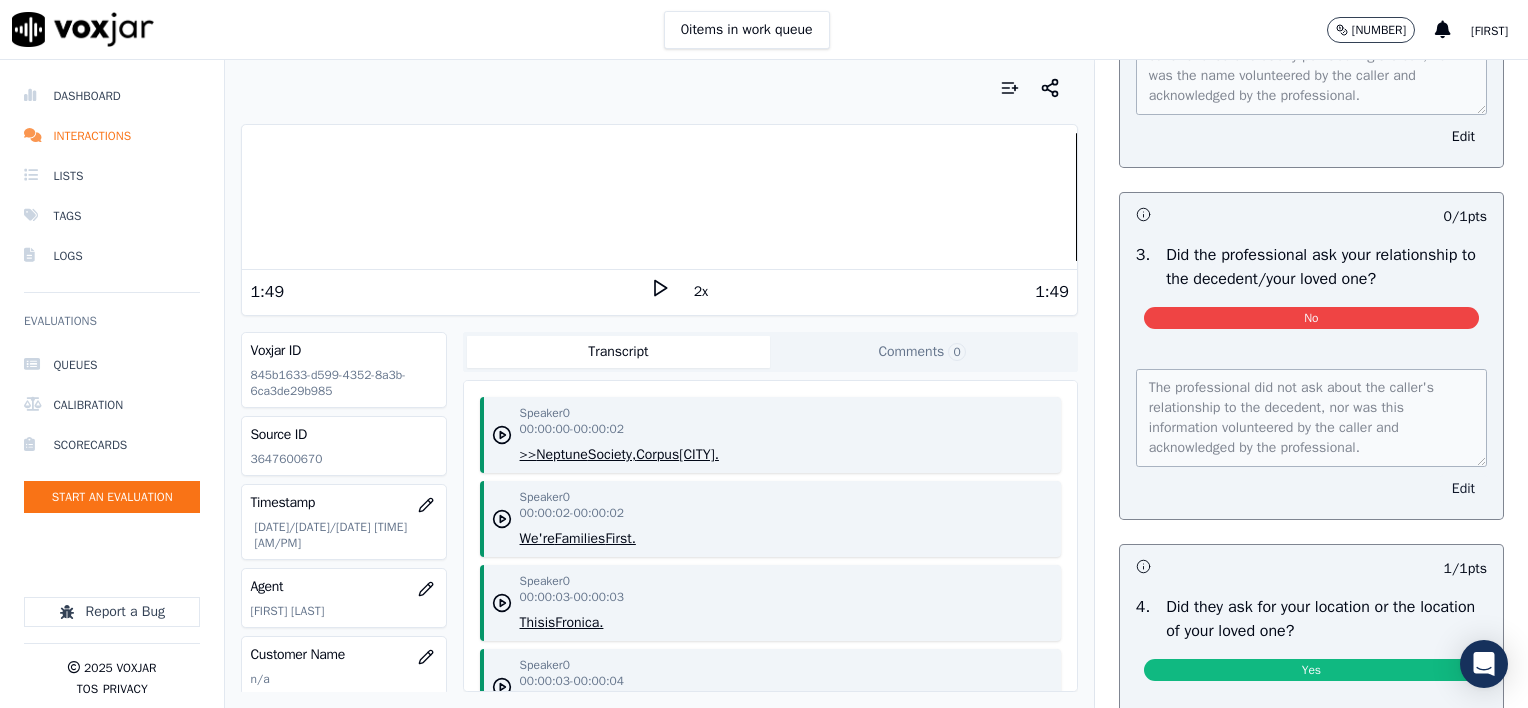 click on "Edit" at bounding box center (1463, 489) 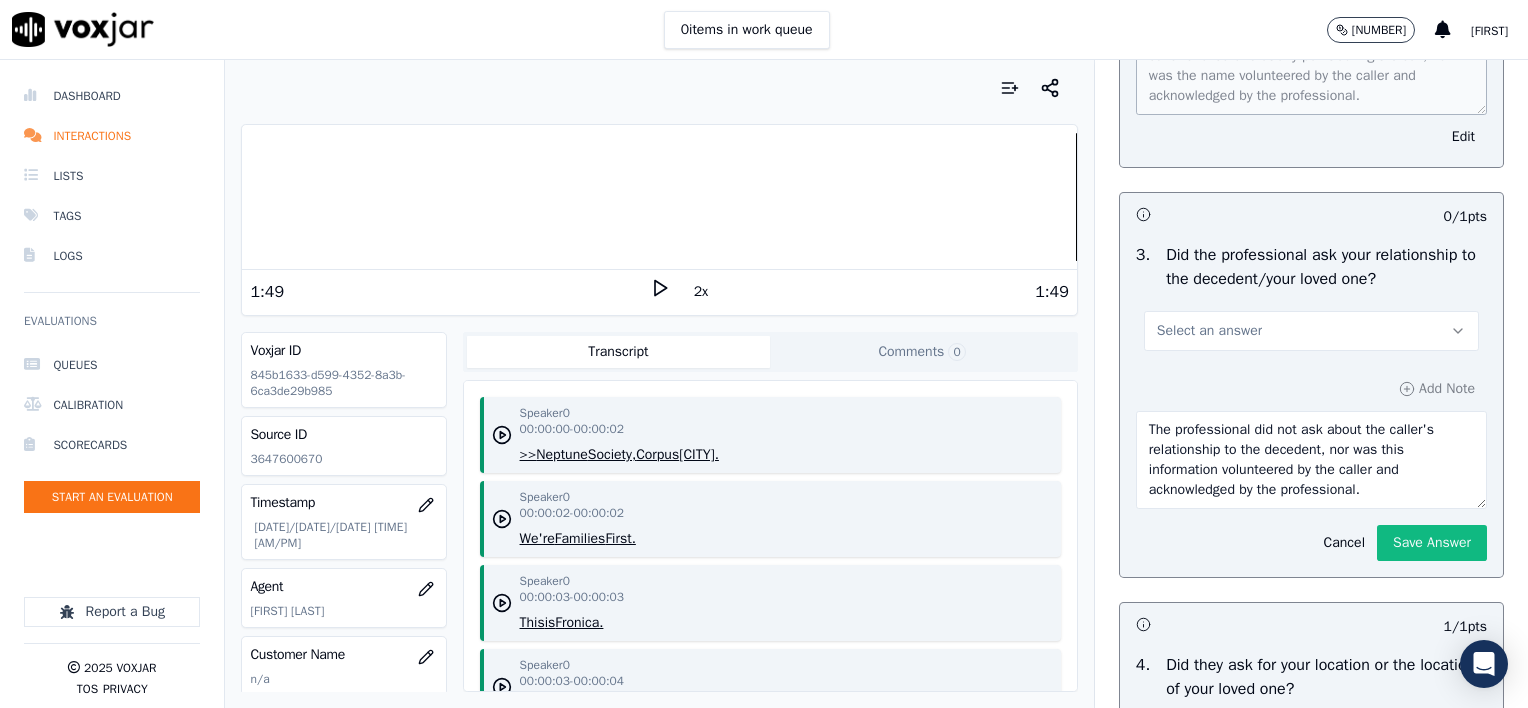 click on "Select an answer" at bounding box center (1311, 331) 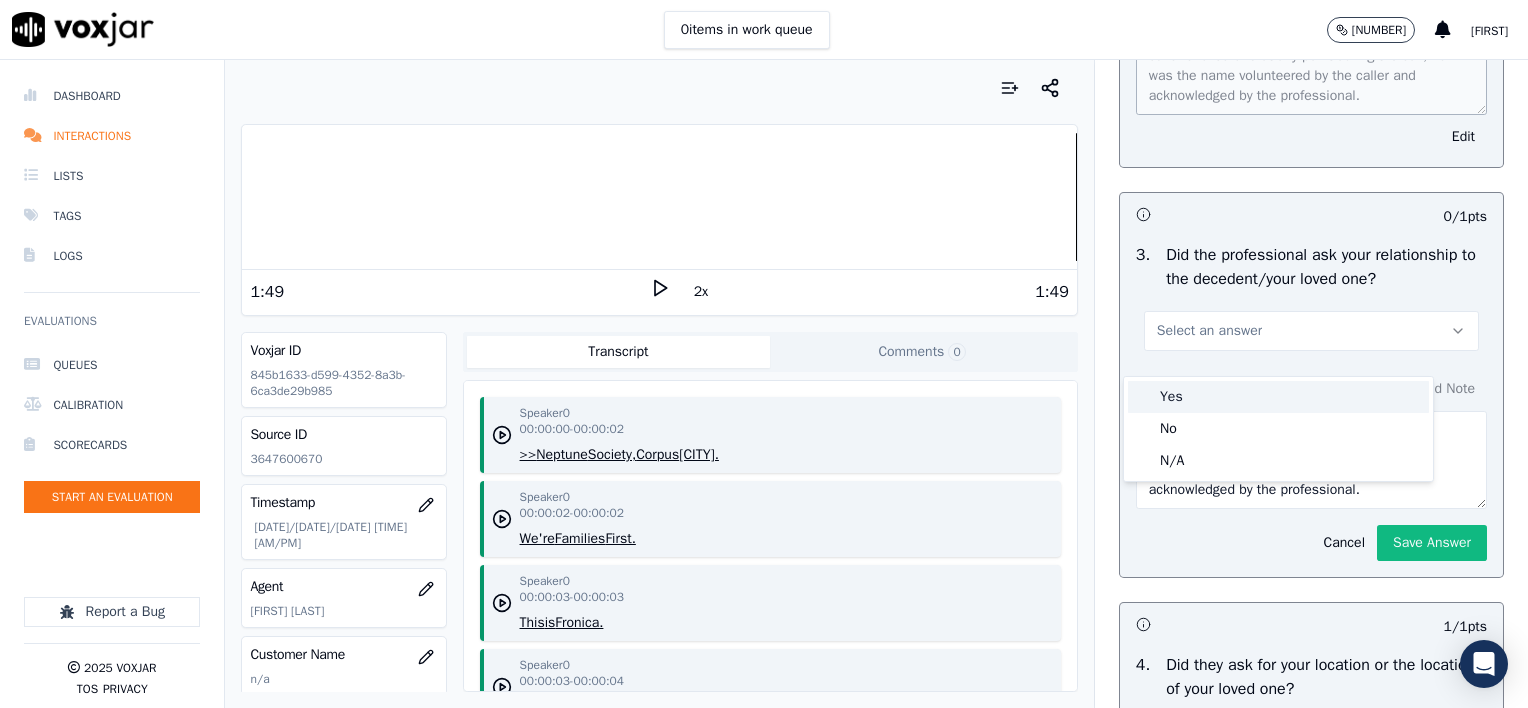 click on "Yes" at bounding box center (1278, 397) 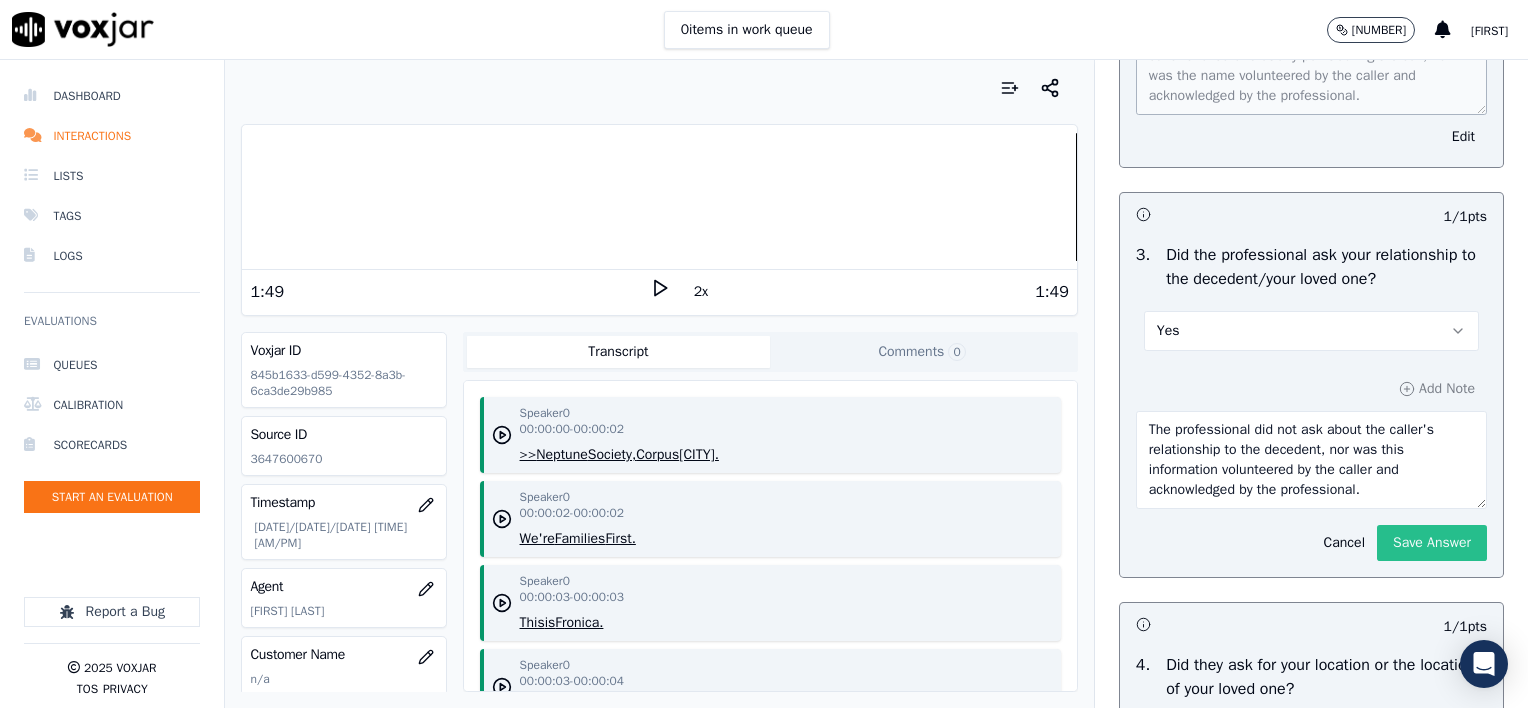 click on "Save Answer" 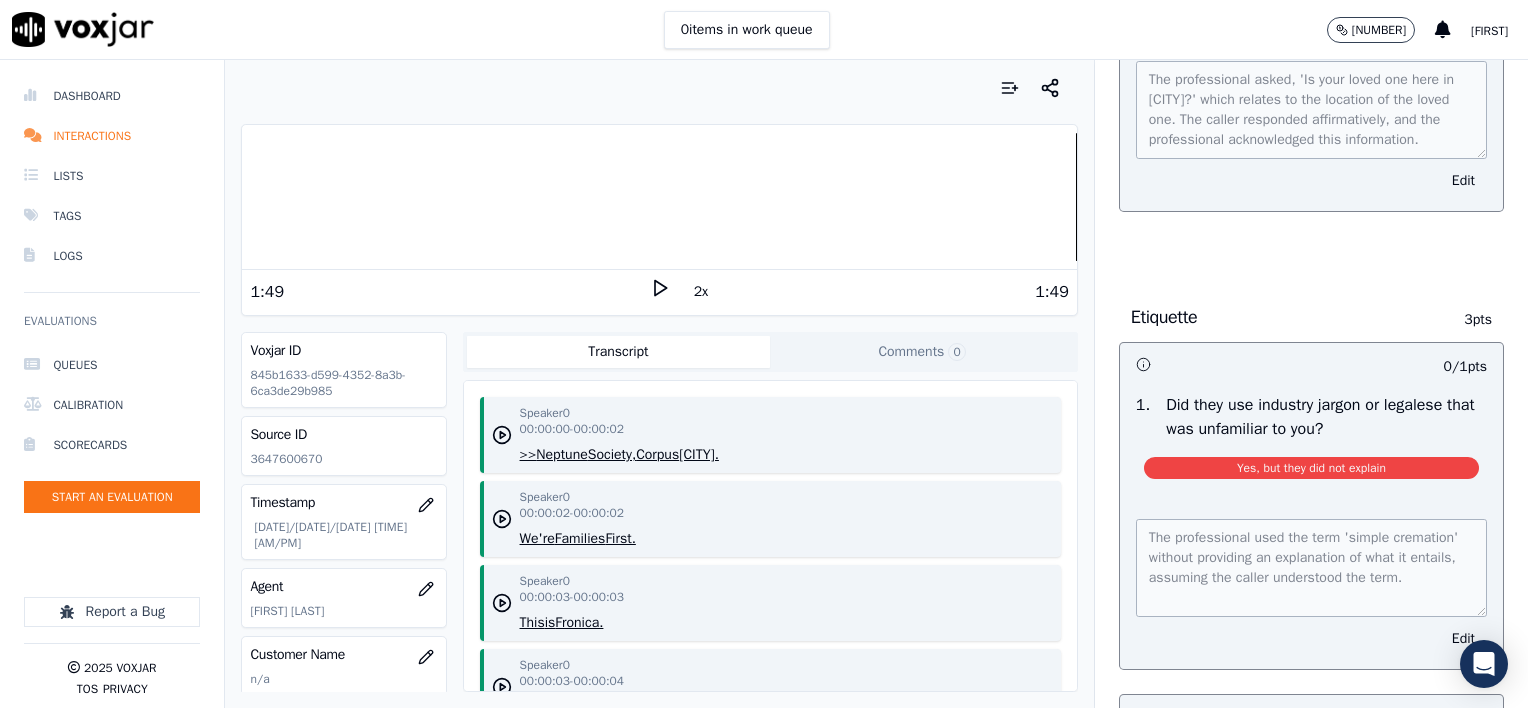 scroll, scrollTop: 1400, scrollLeft: 0, axis: vertical 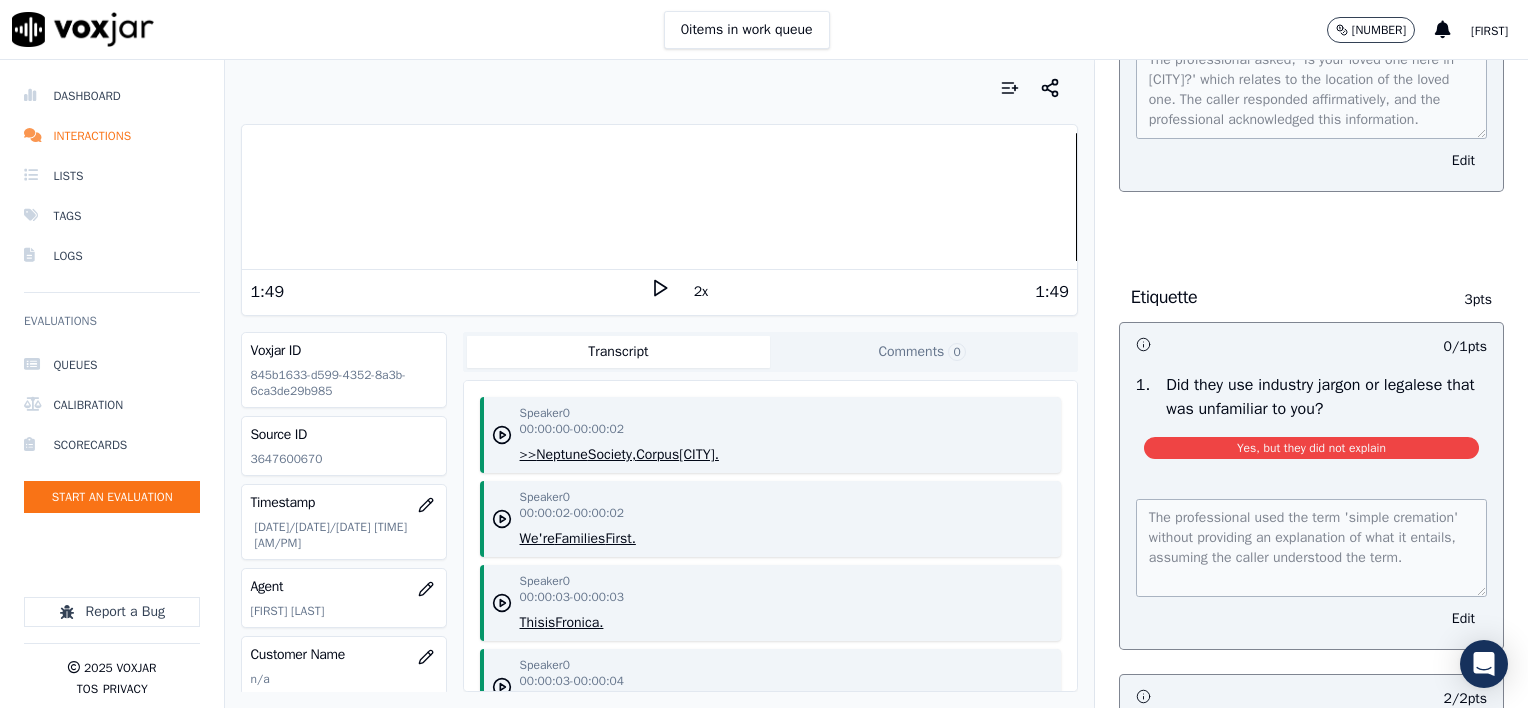 click at bounding box center [659, 197] 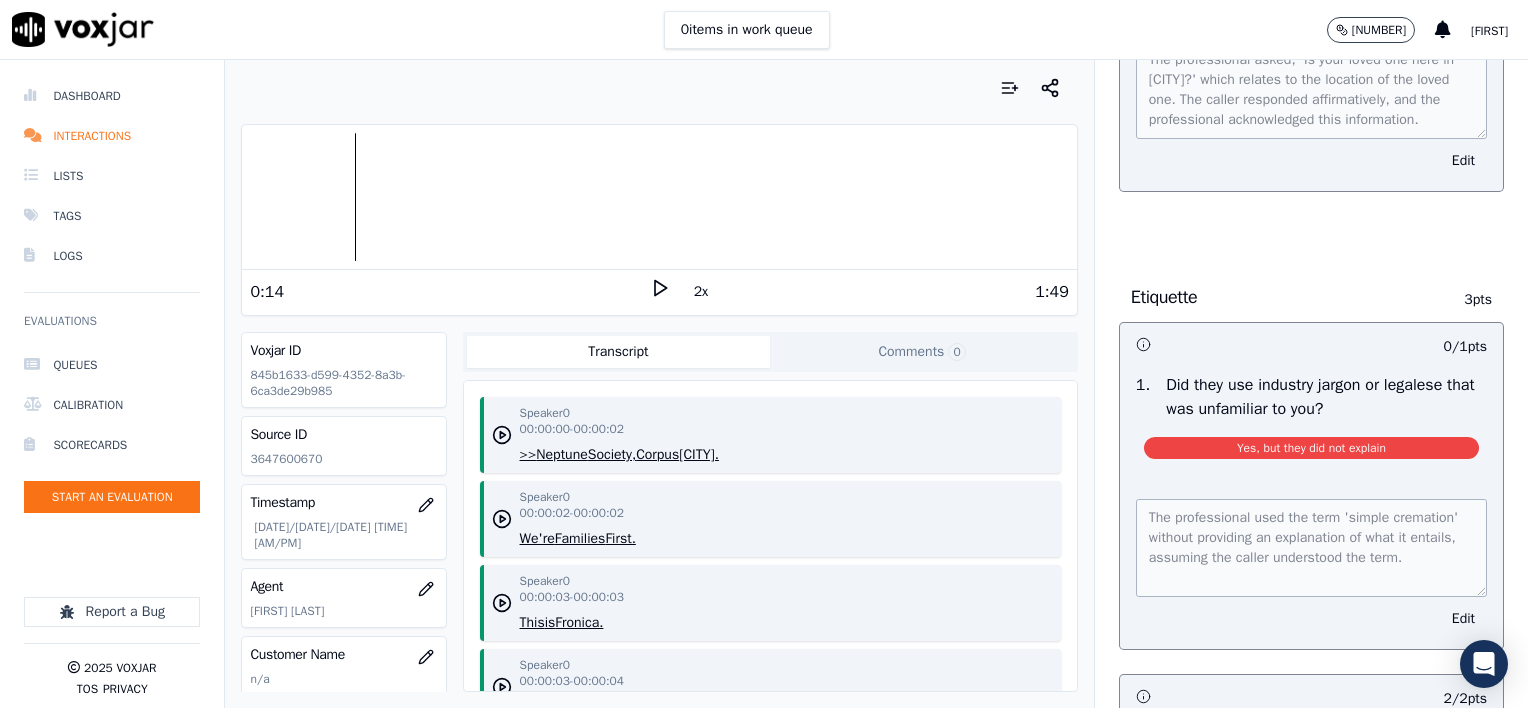 click on "0:14" at bounding box center (449, 292) 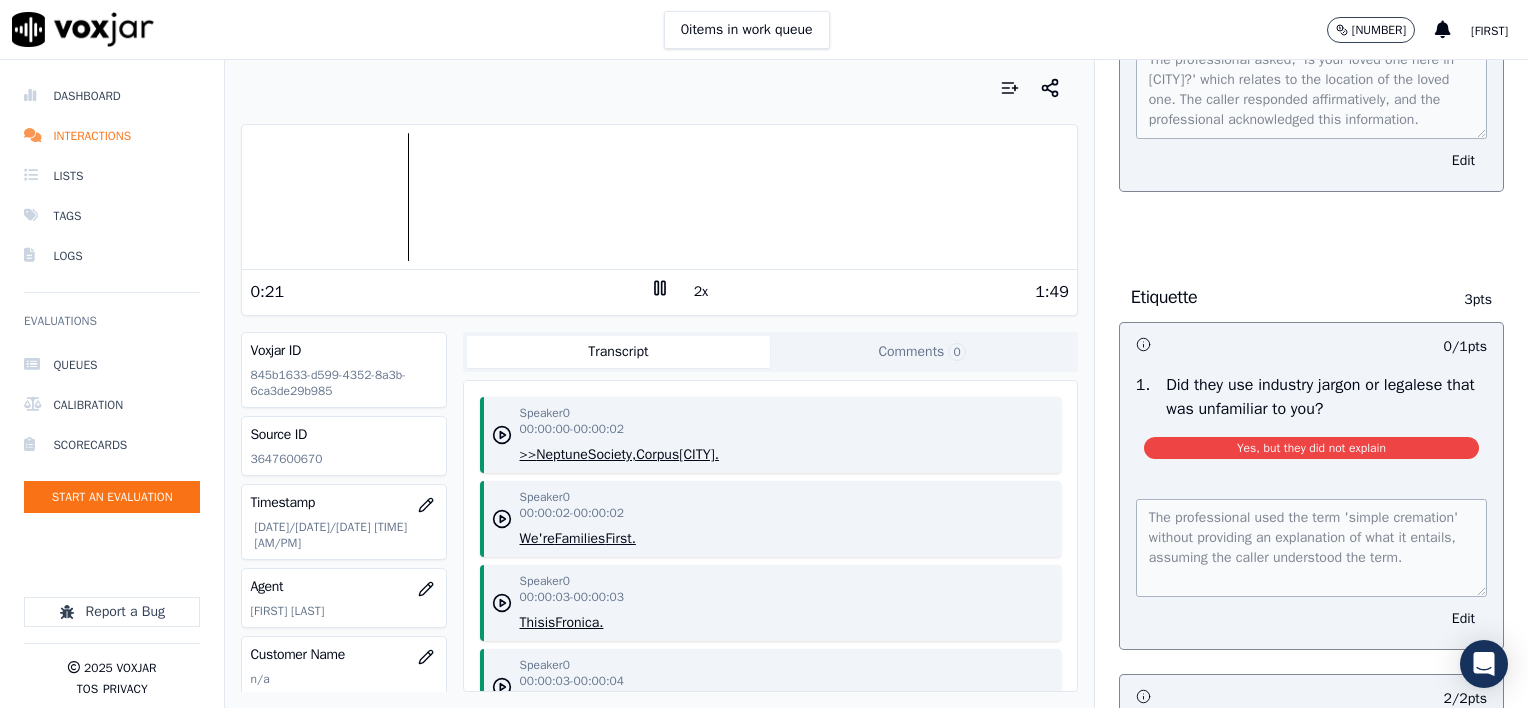 click on "2x" at bounding box center (701, 292) 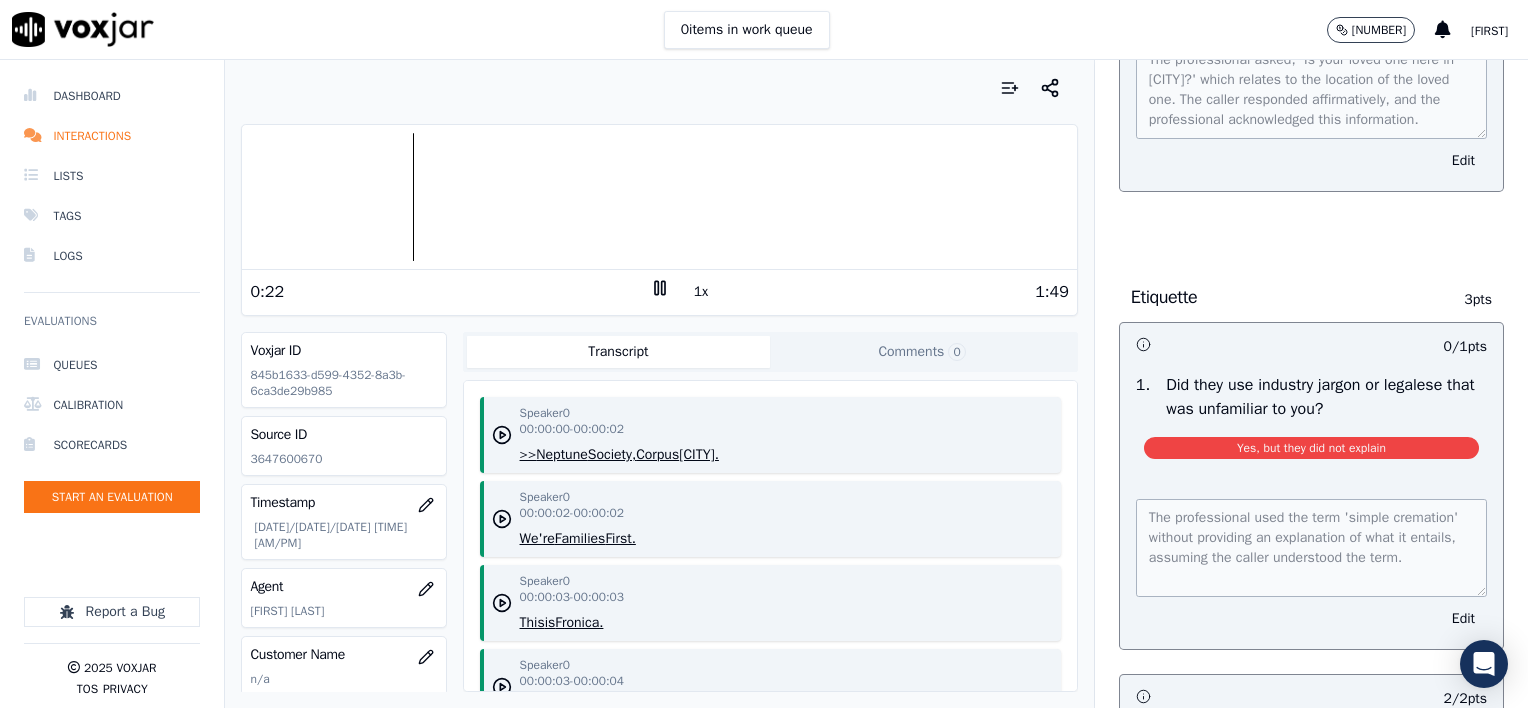 click on "1x" at bounding box center (701, 292) 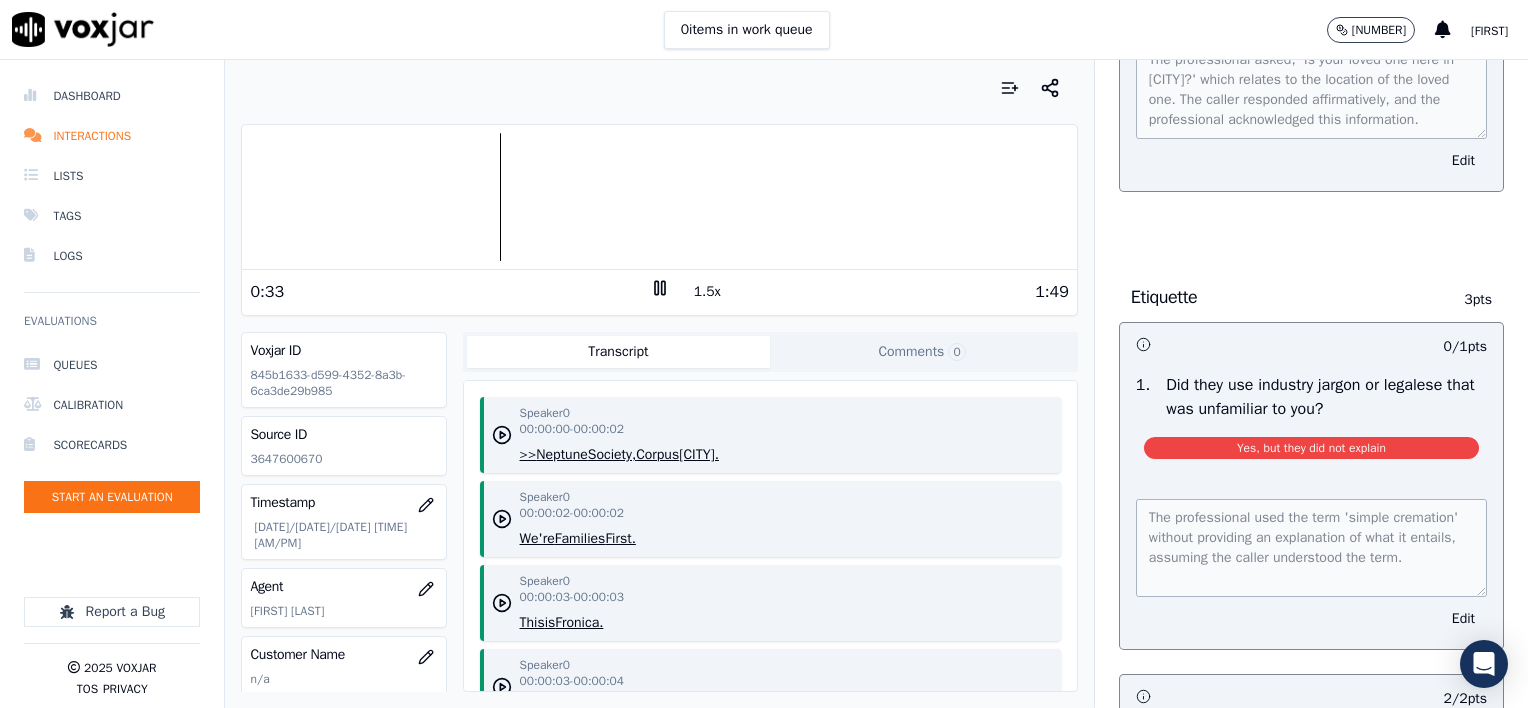 click 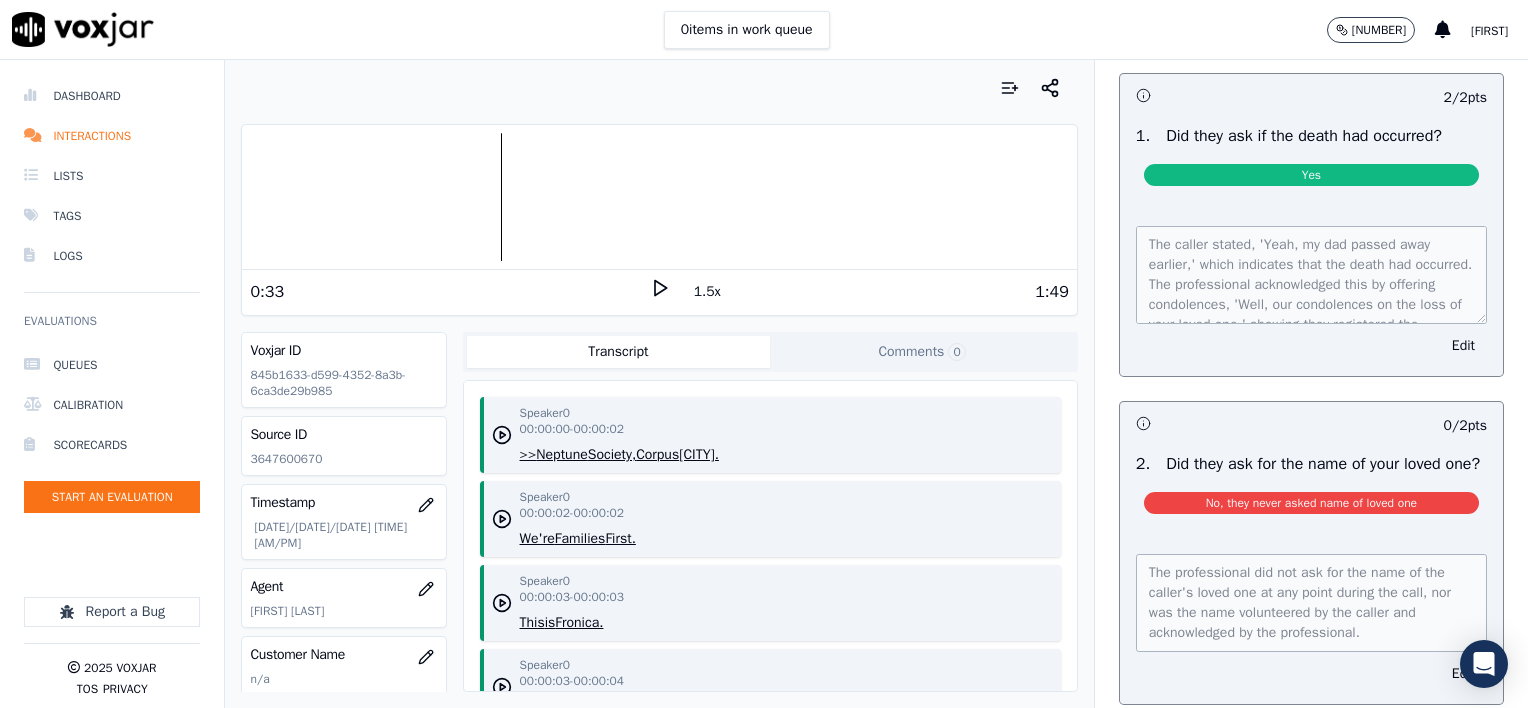 scroll, scrollTop: 0, scrollLeft: 0, axis: both 